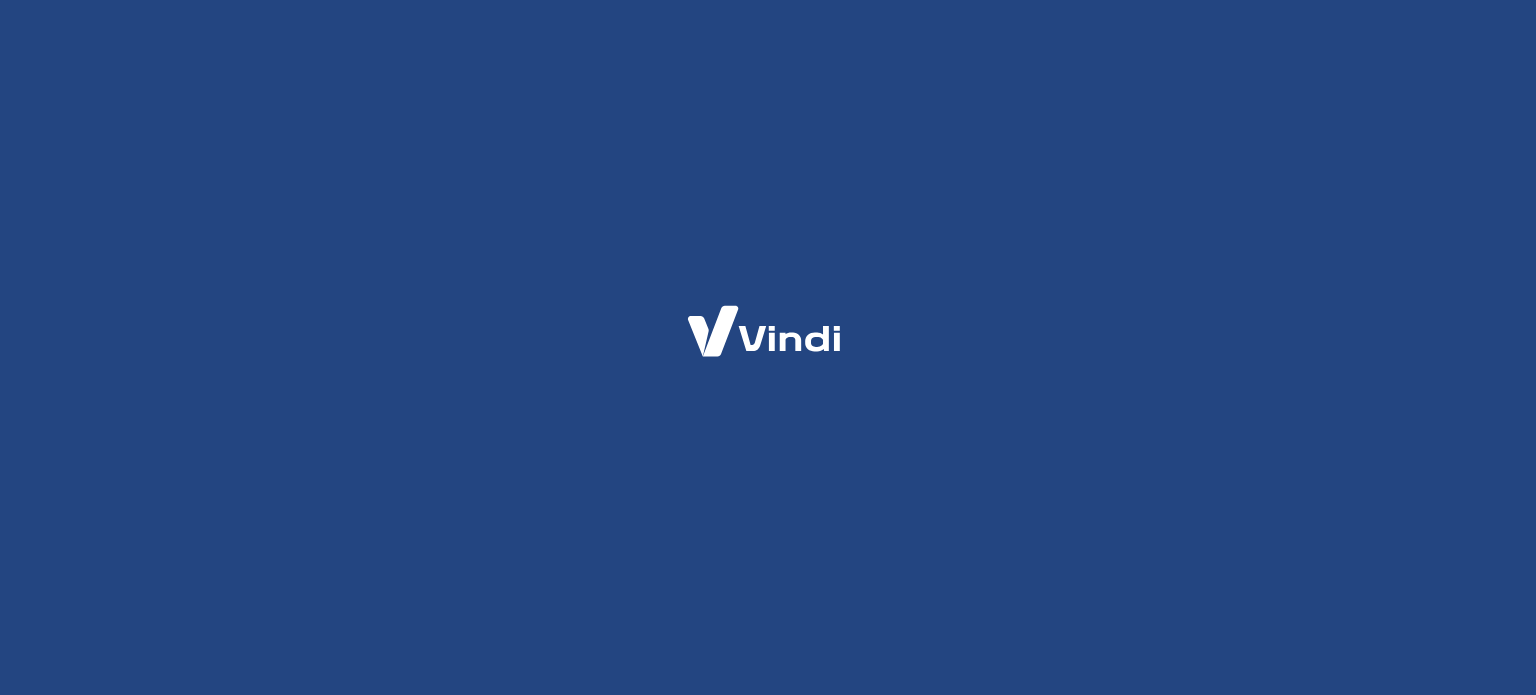 scroll, scrollTop: 0, scrollLeft: 0, axis: both 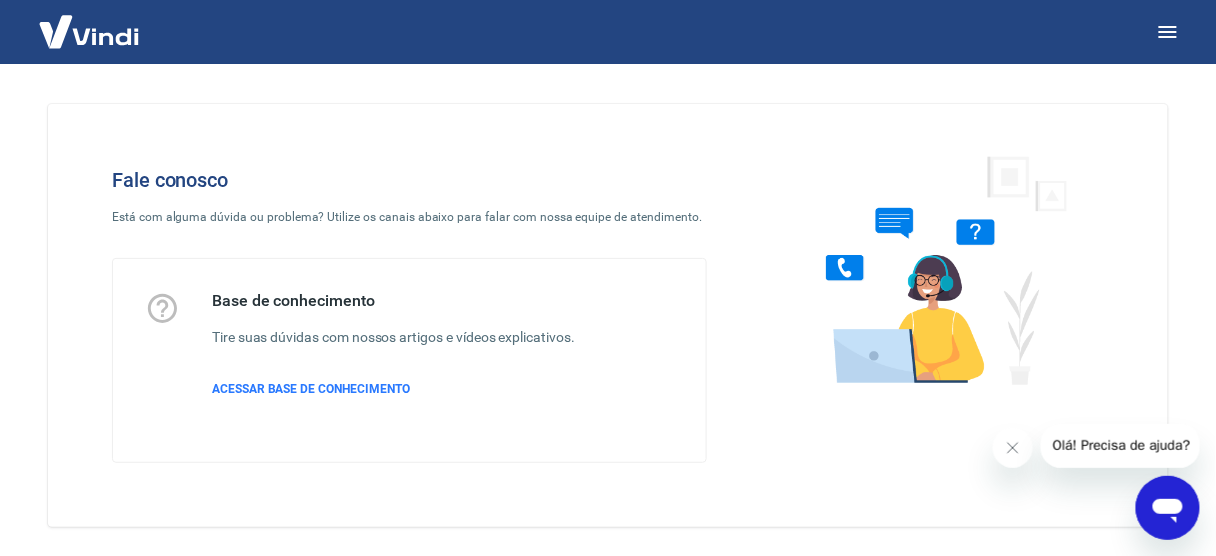 click 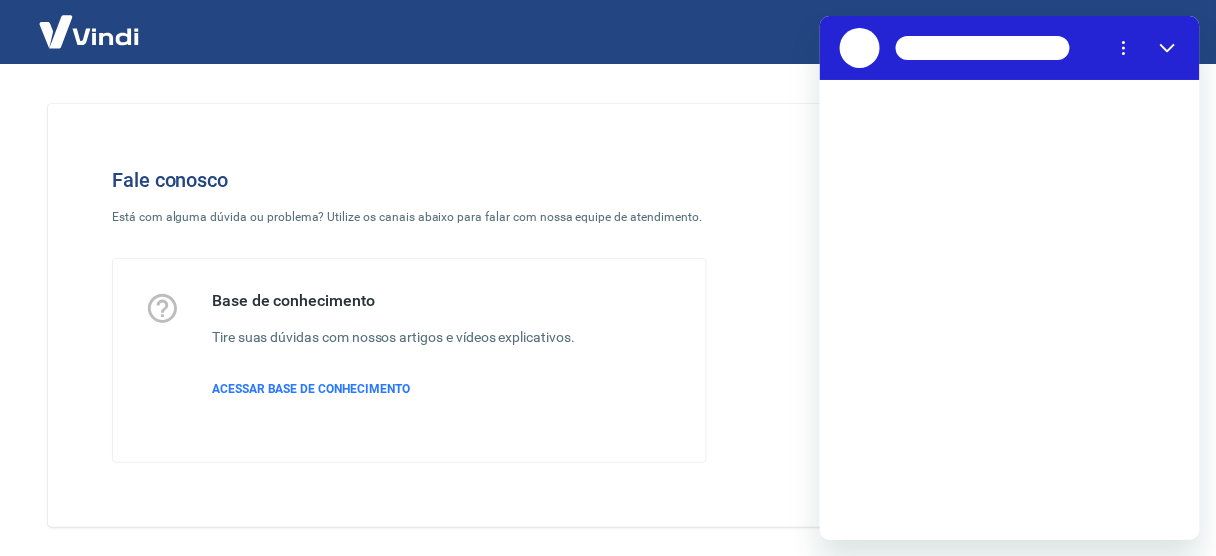 scroll, scrollTop: 0, scrollLeft: 0, axis: both 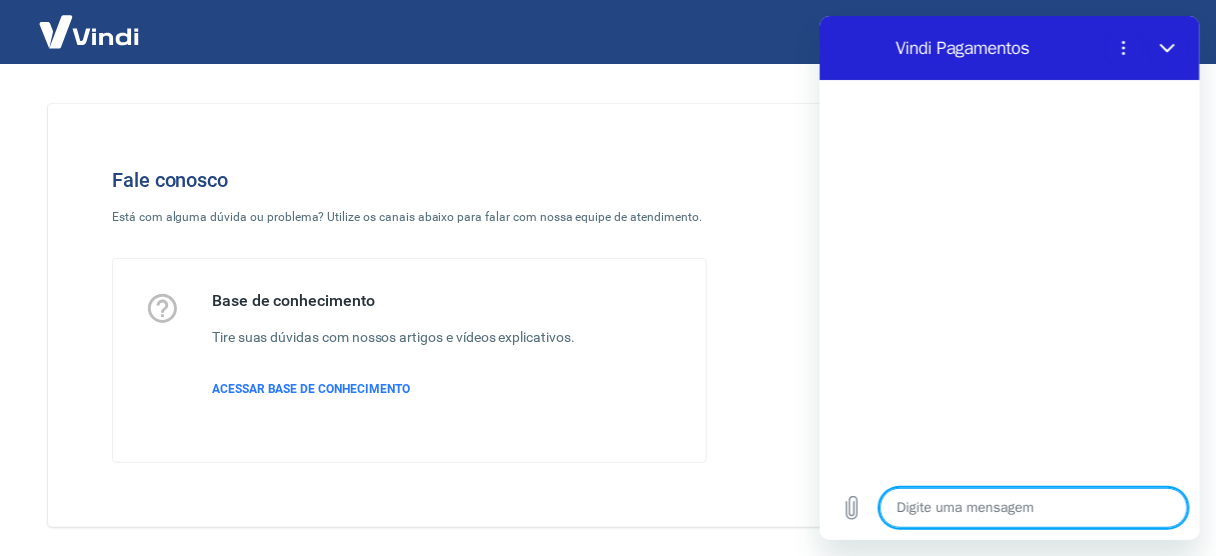 type on "o" 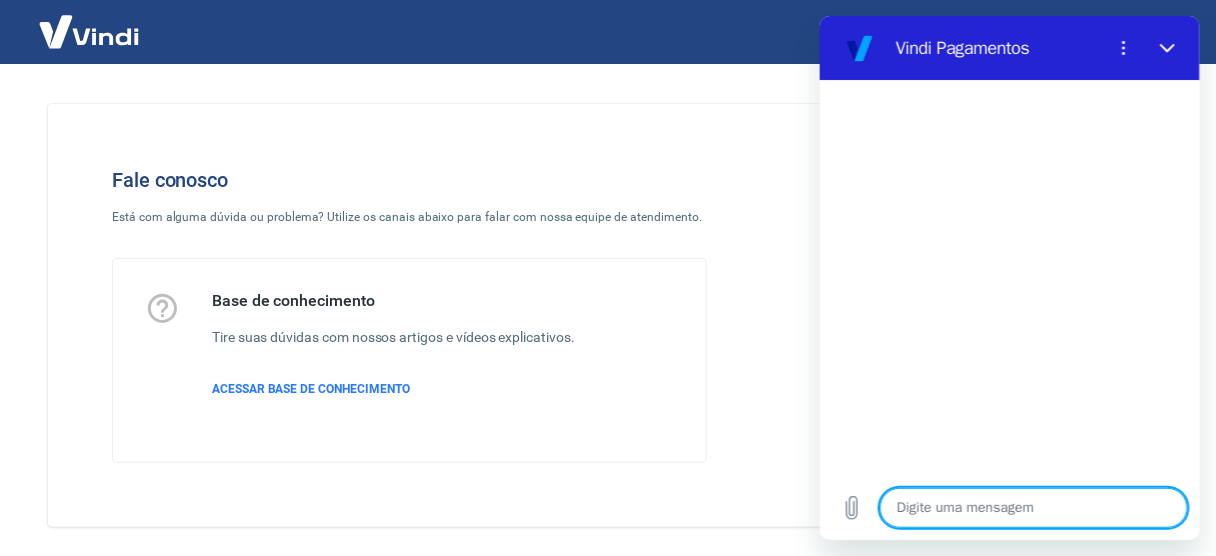 type on "x" 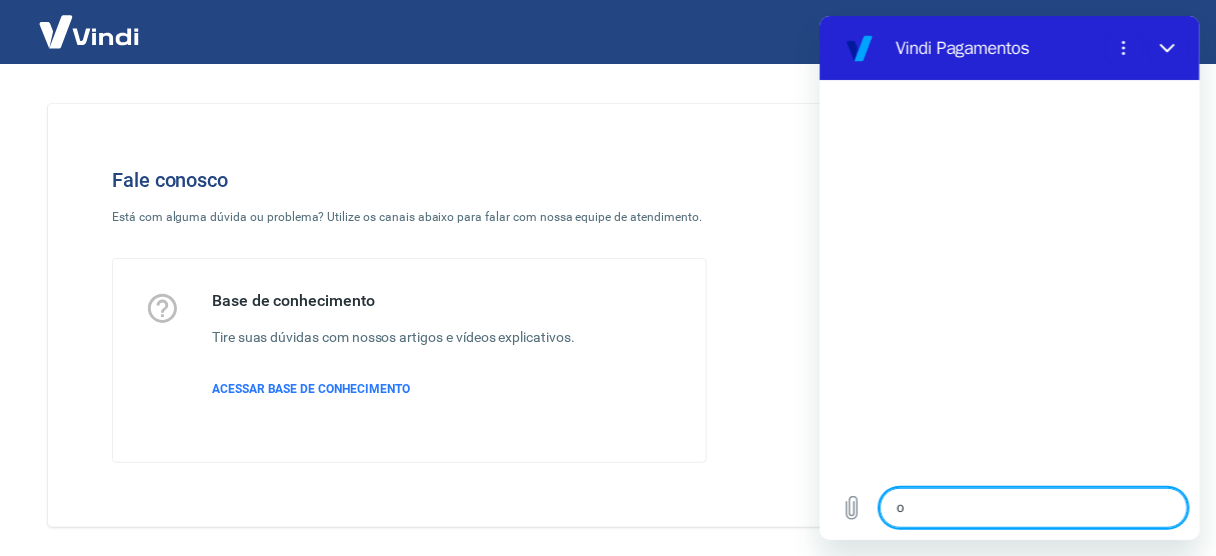 type on "oi" 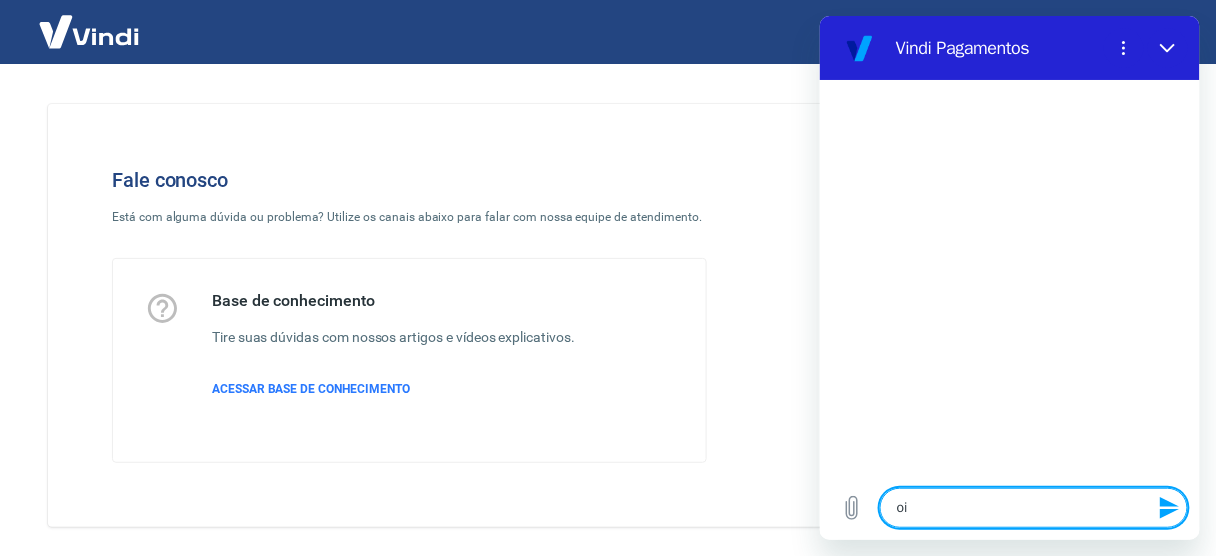 type 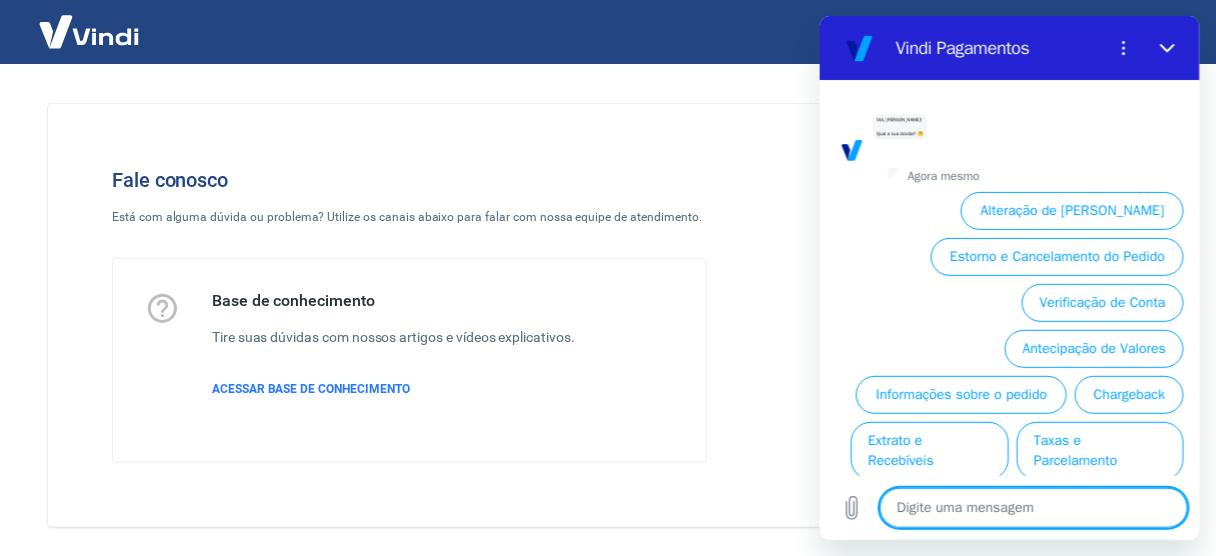 scroll, scrollTop: 154, scrollLeft: 0, axis: vertical 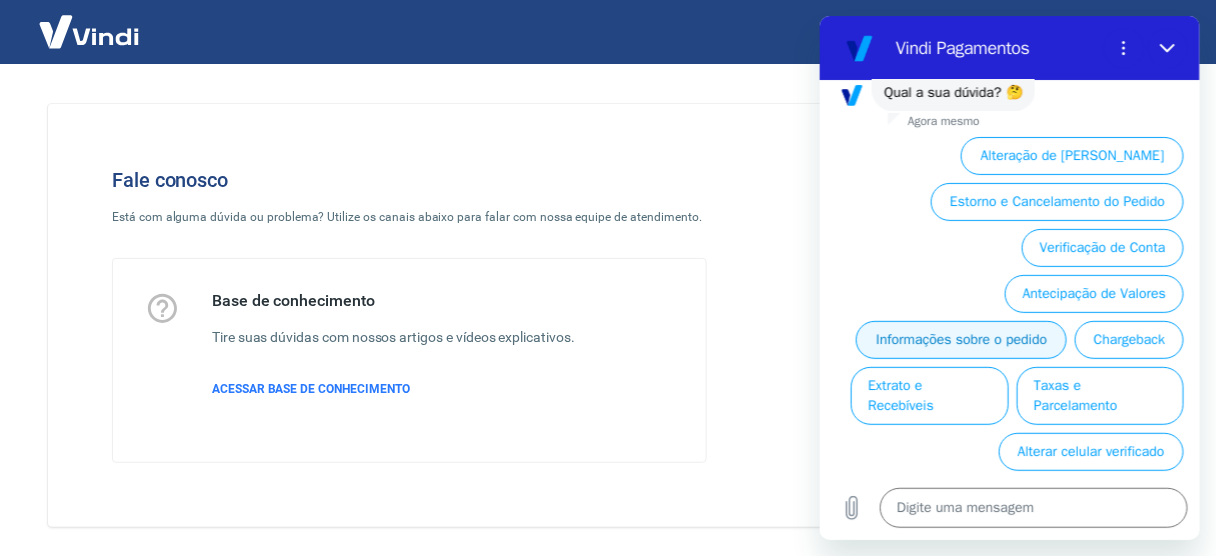 click on "Informações sobre o pedido" at bounding box center [960, 339] 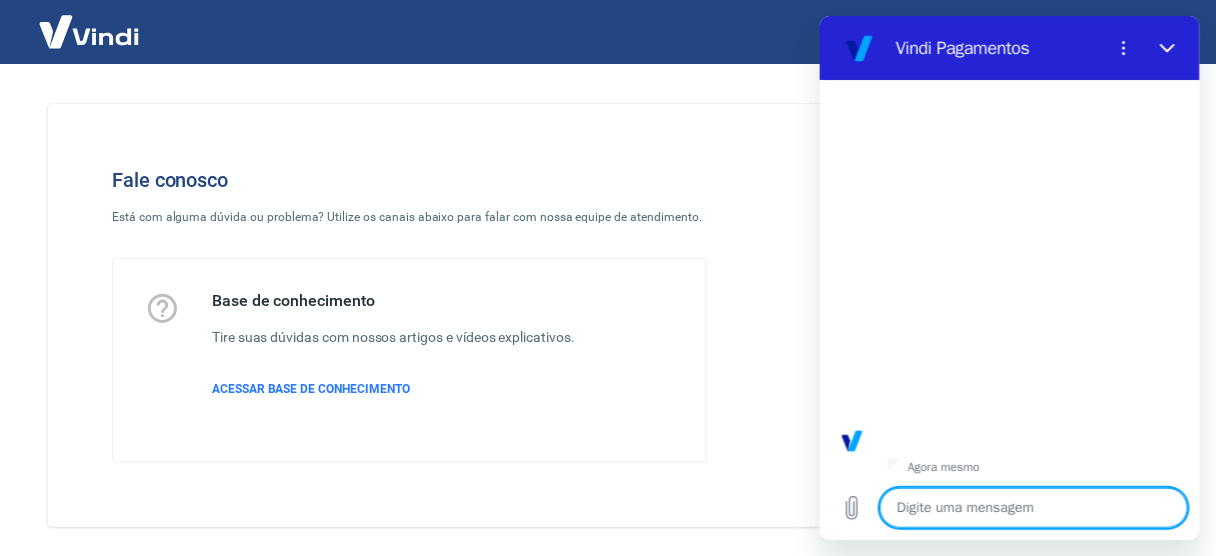 scroll, scrollTop: 548, scrollLeft: 0, axis: vertical 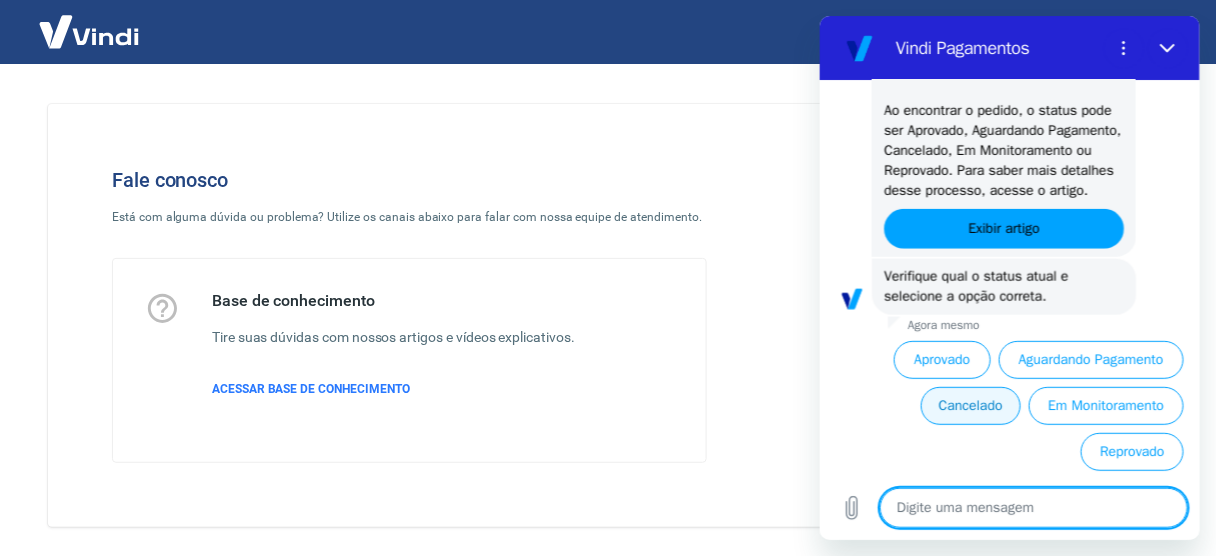 click on "Cancelado" at bounding box center [970, 405] 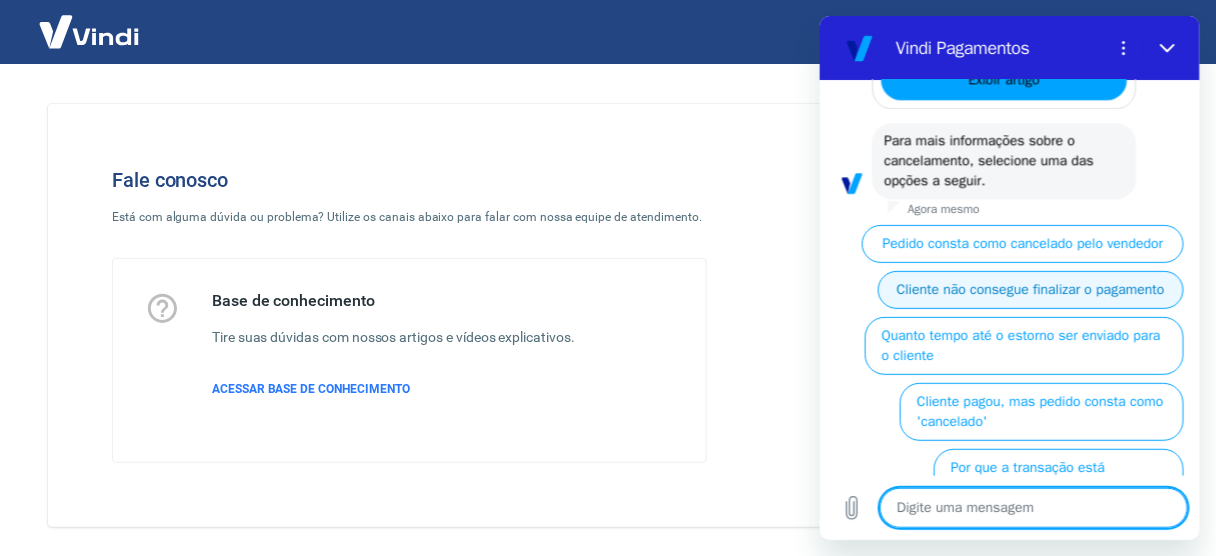 scroll, scrollTop: 1424, scrollLeft: 0, axis: vertical 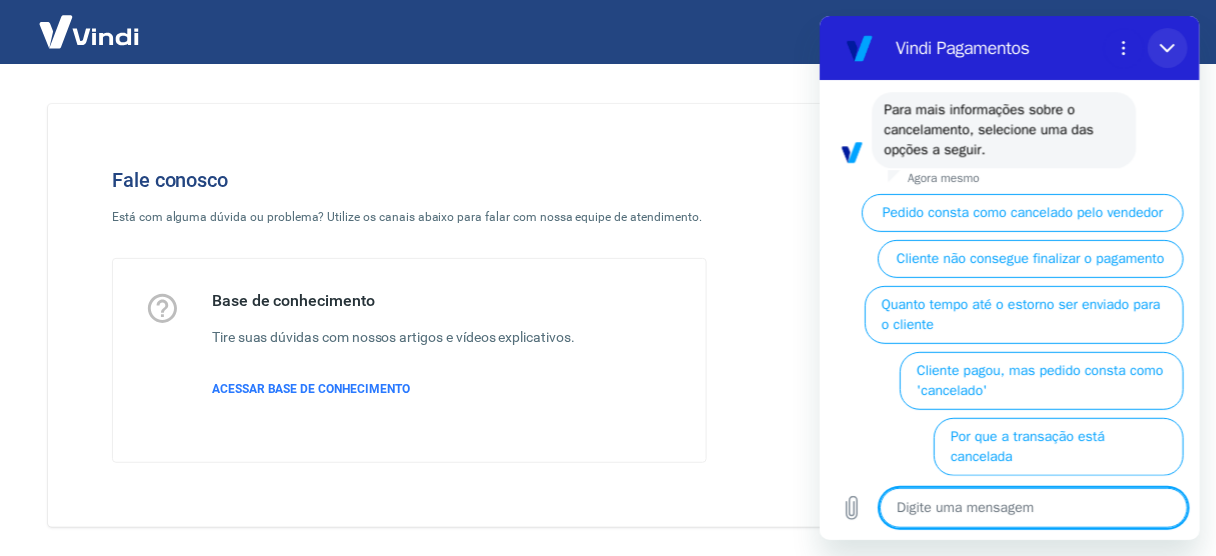 click at bounding box center (1167, 47) 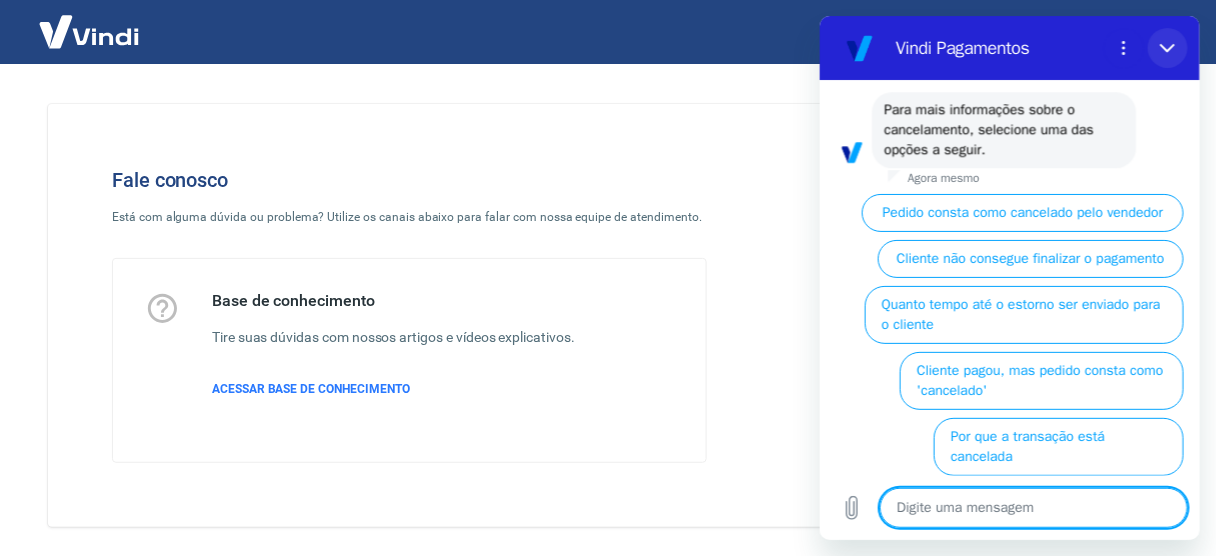 type on "x" 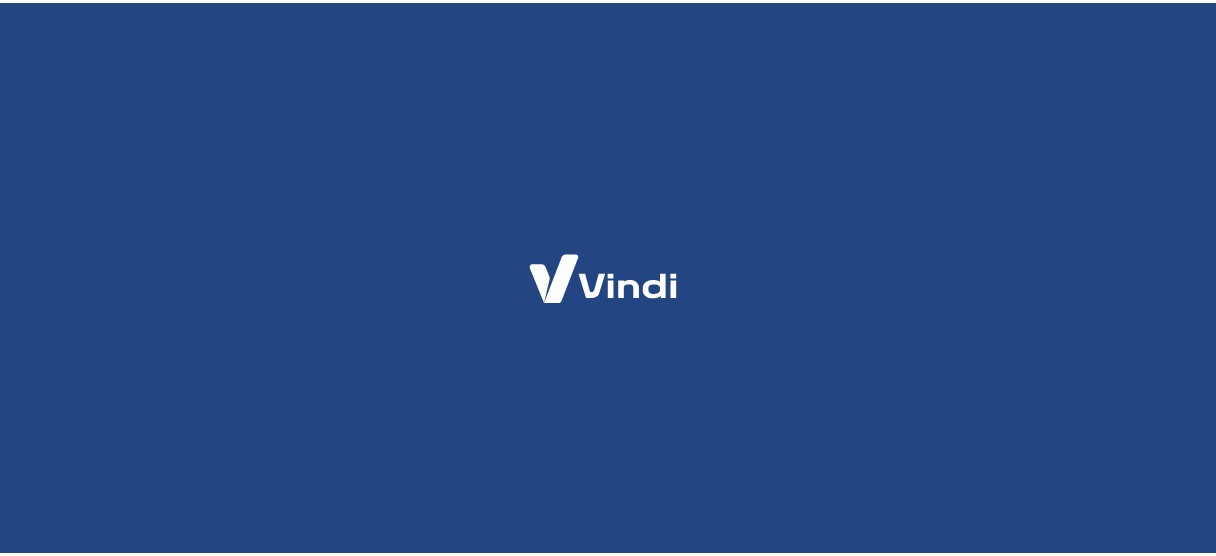 scroll, scrollTop: 0, scrollLeft: 0, axis: both 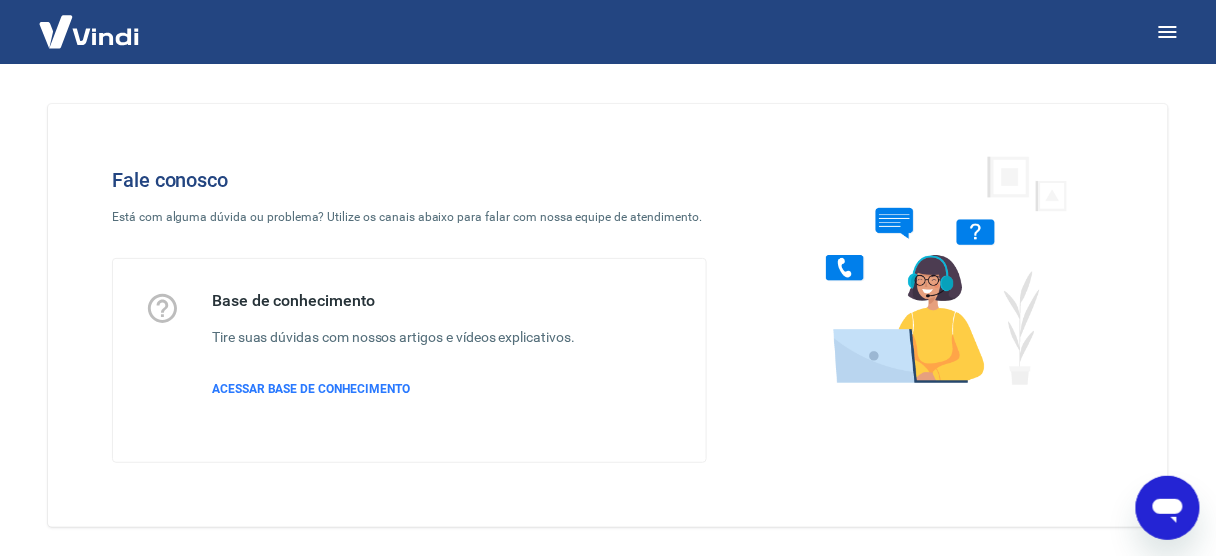 click 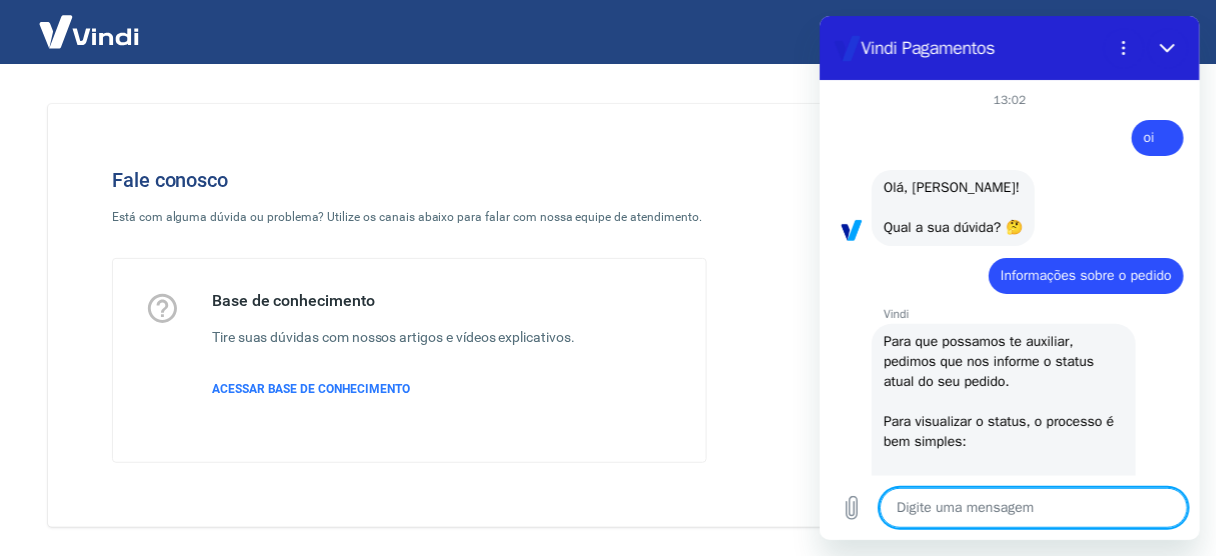 scroll, scrollTop: 0, scrollLeft: 0, axis: both 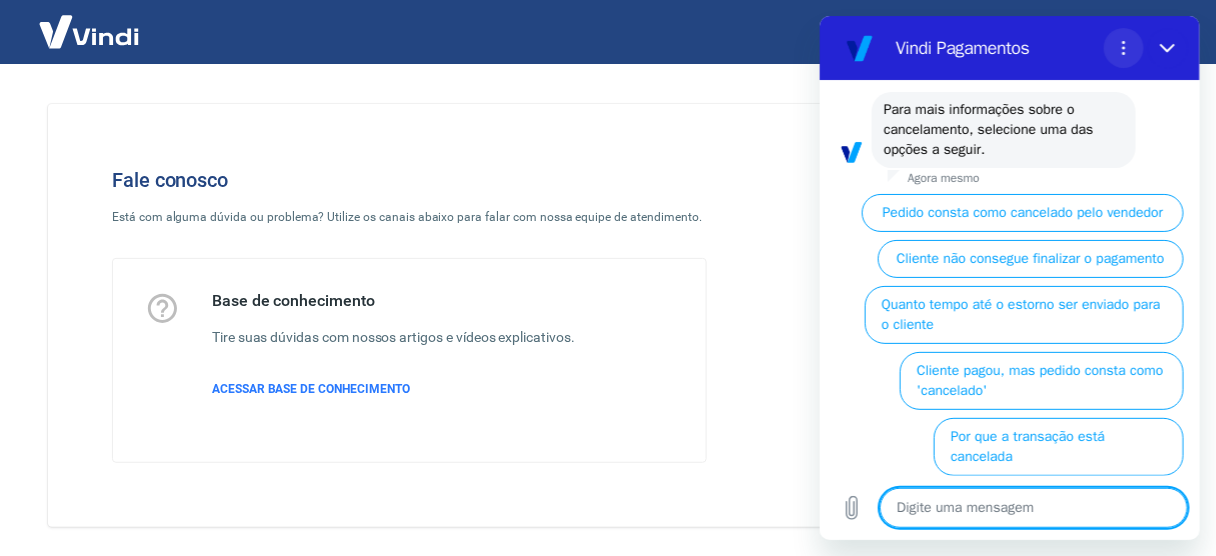 click 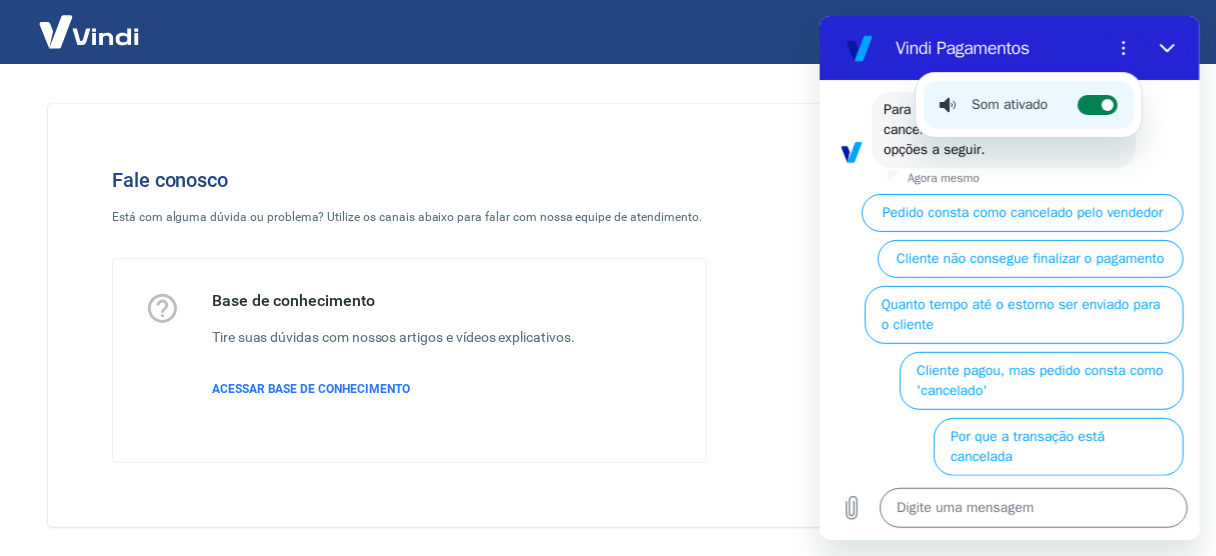 click on "Alternar notificações sonoras" at bounding box center (1097, 104) 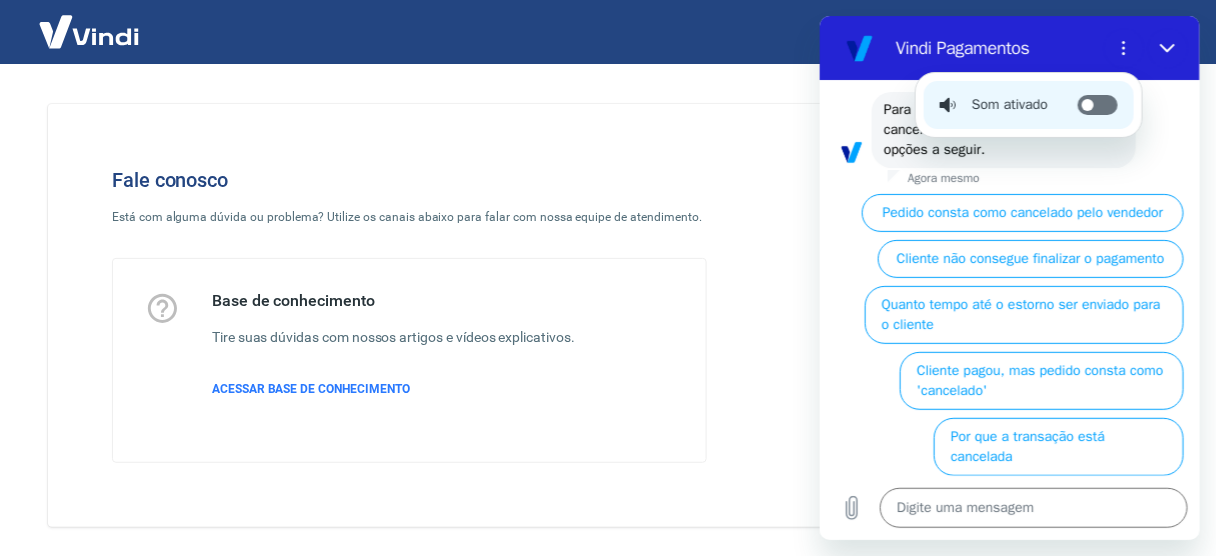 click on "Alternar notificações sonoras" at bounding box center [1097, 104] 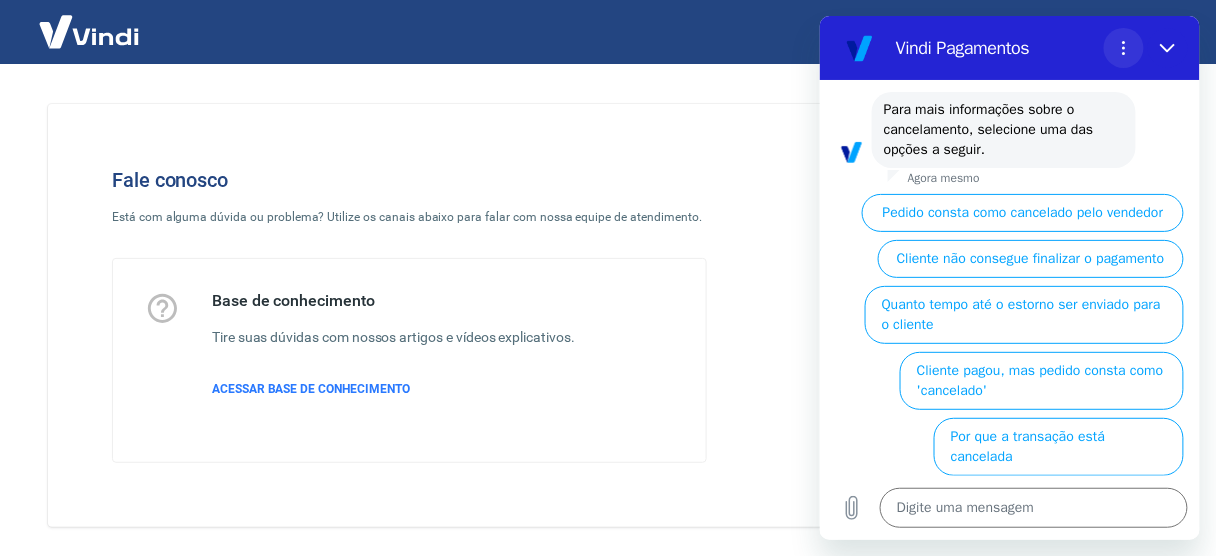 click 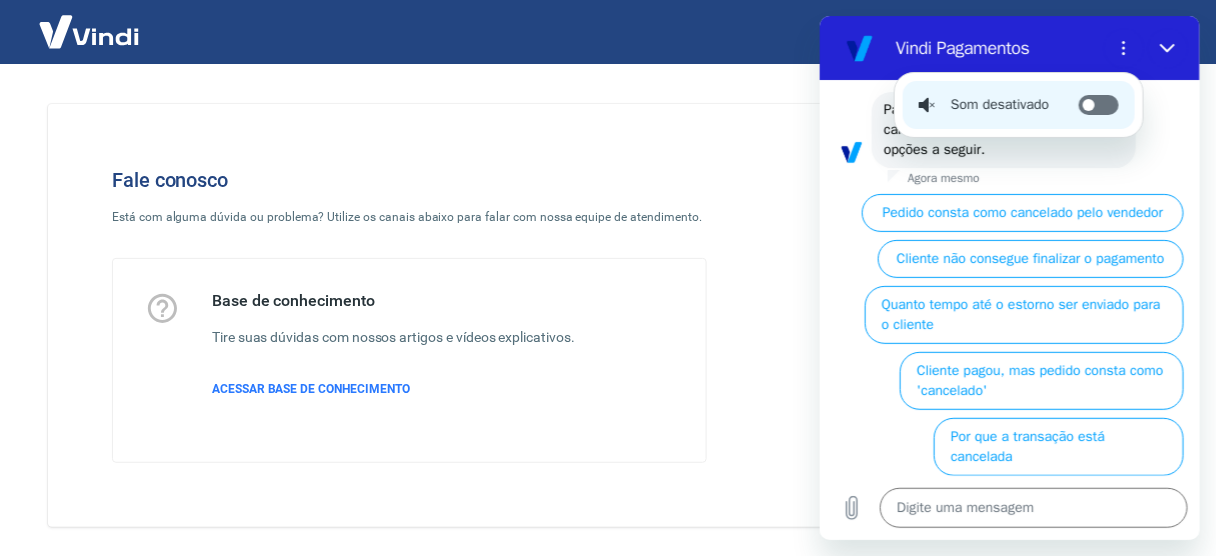 click 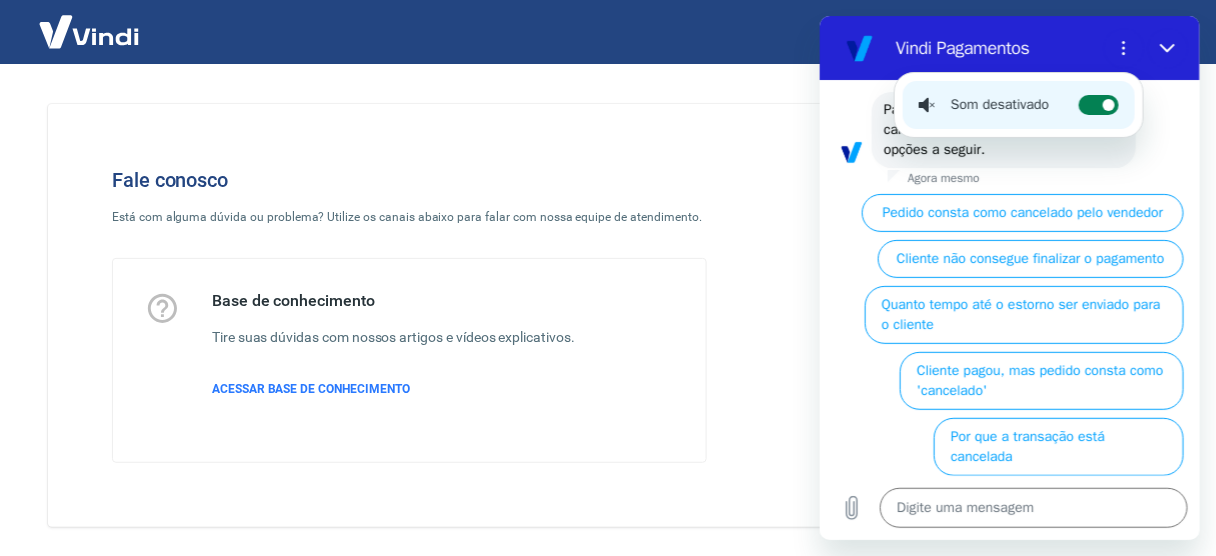 click on "Alternar notificações sonoras" at bounding box center (1098, 104) 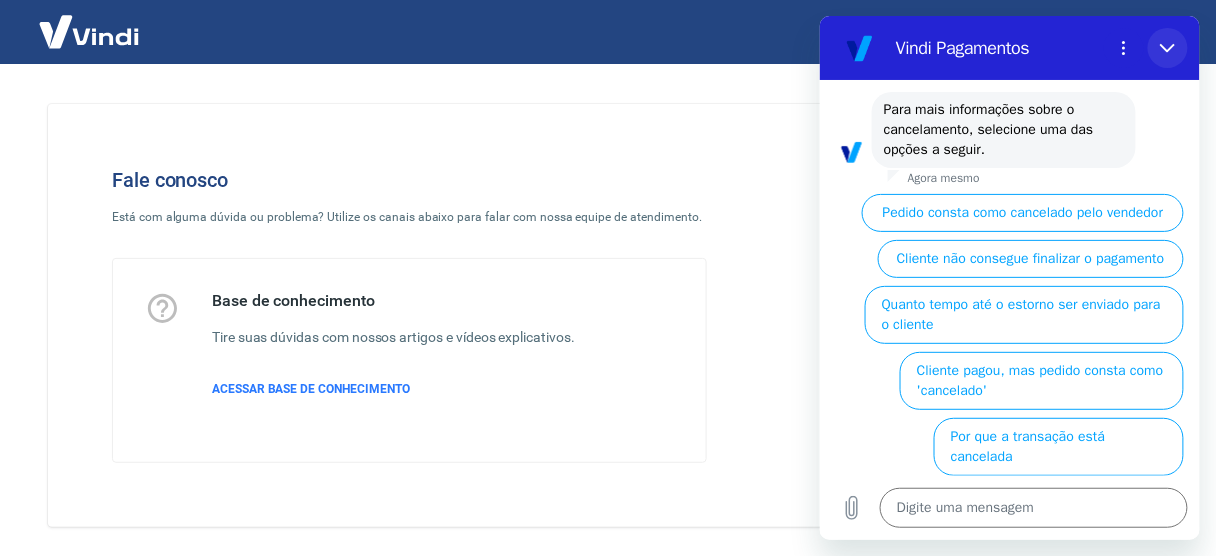 click at bounding box center [1167, 47] 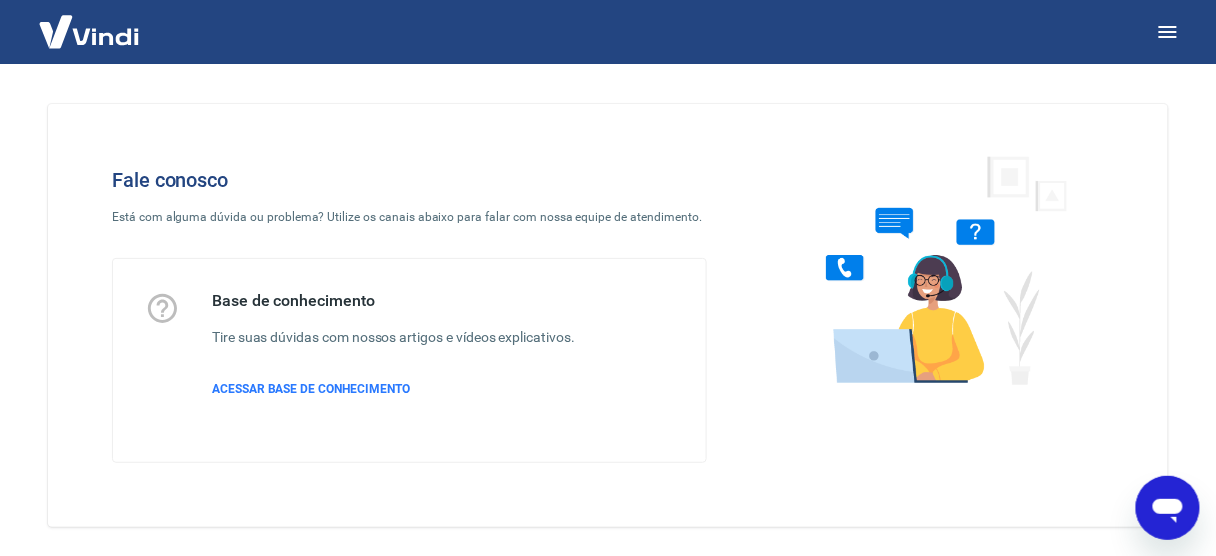 click 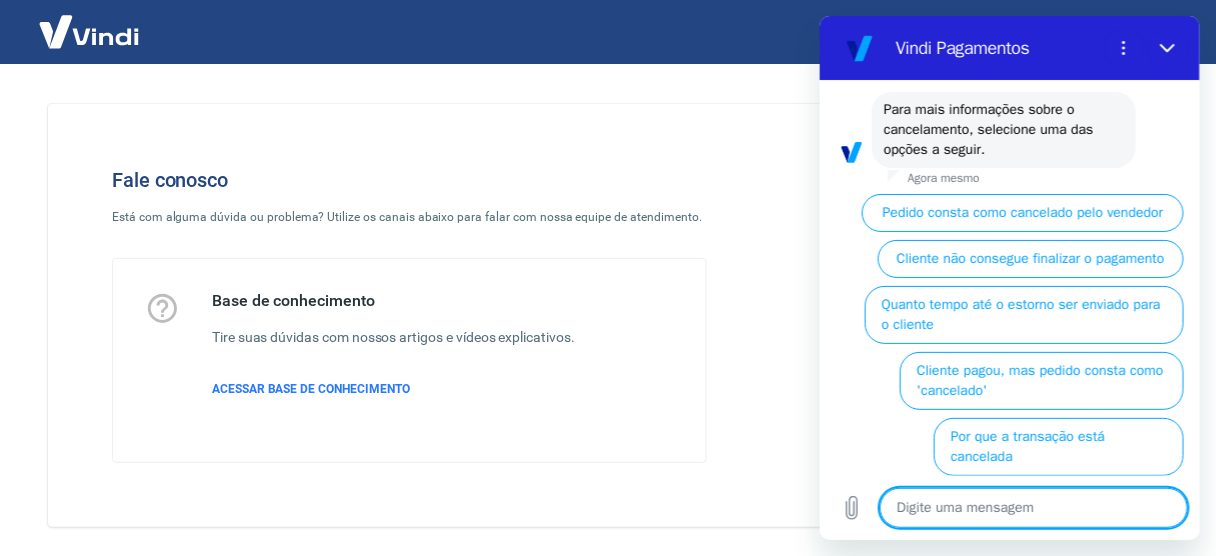 click at bounding box center [1033, 507] 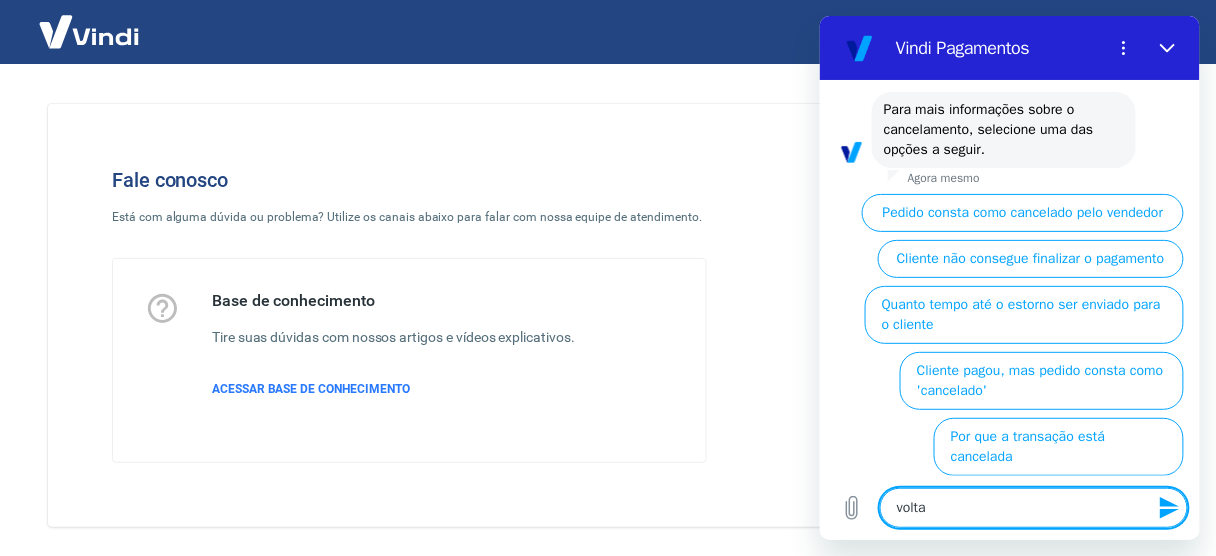 type on "voltar" 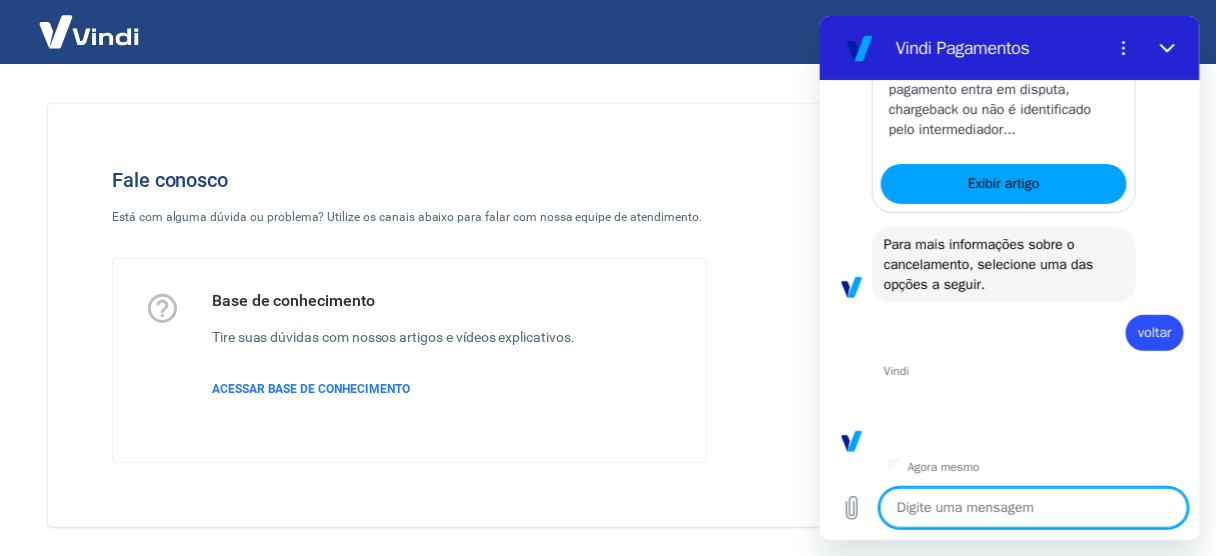 scroll, scrollTop: 1312, scrollLeft: 0, axis: vertical 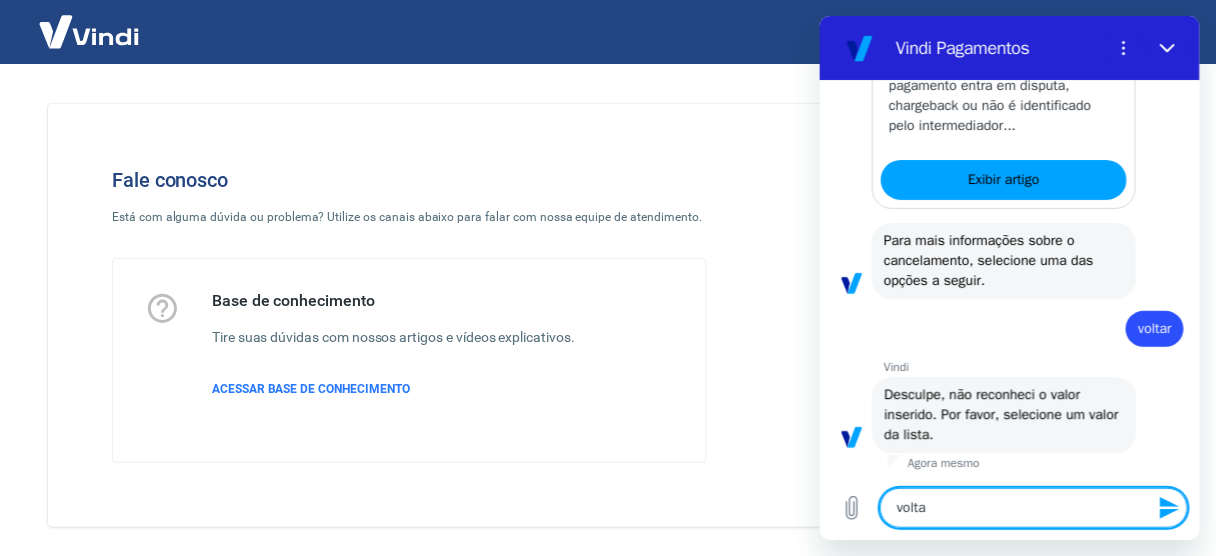 type on "voltar" 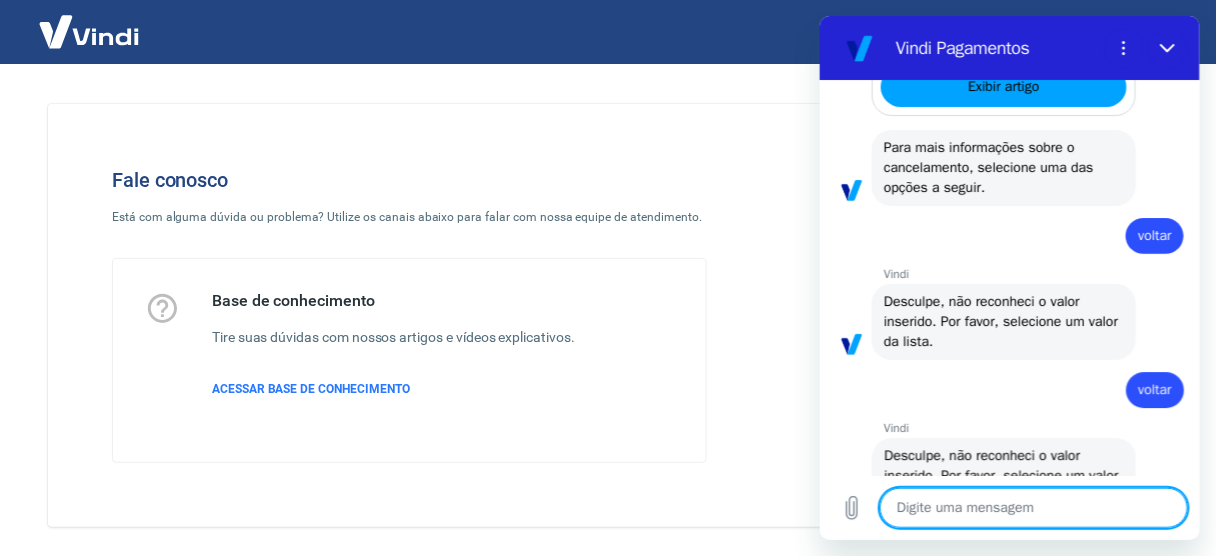 scroll, scrollTop: 1466, scrollLeft: 0, axis: vertical 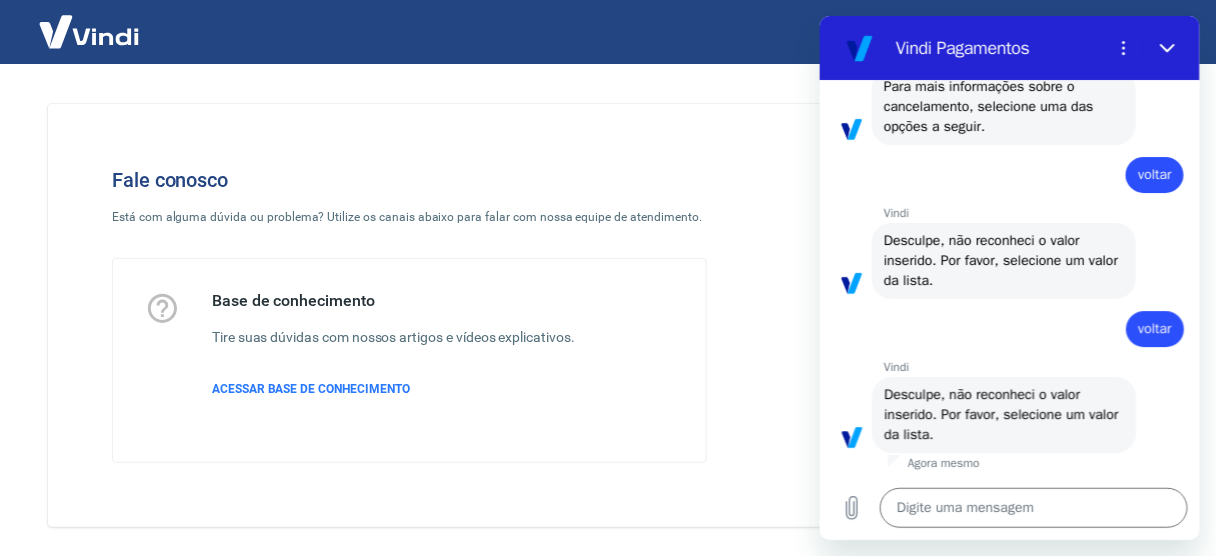 click on "Vindi diz:  Desculpe, não reconheci o valor inserido. Por favor, selecione um valor da lista." at bounding box center [1003, 414] 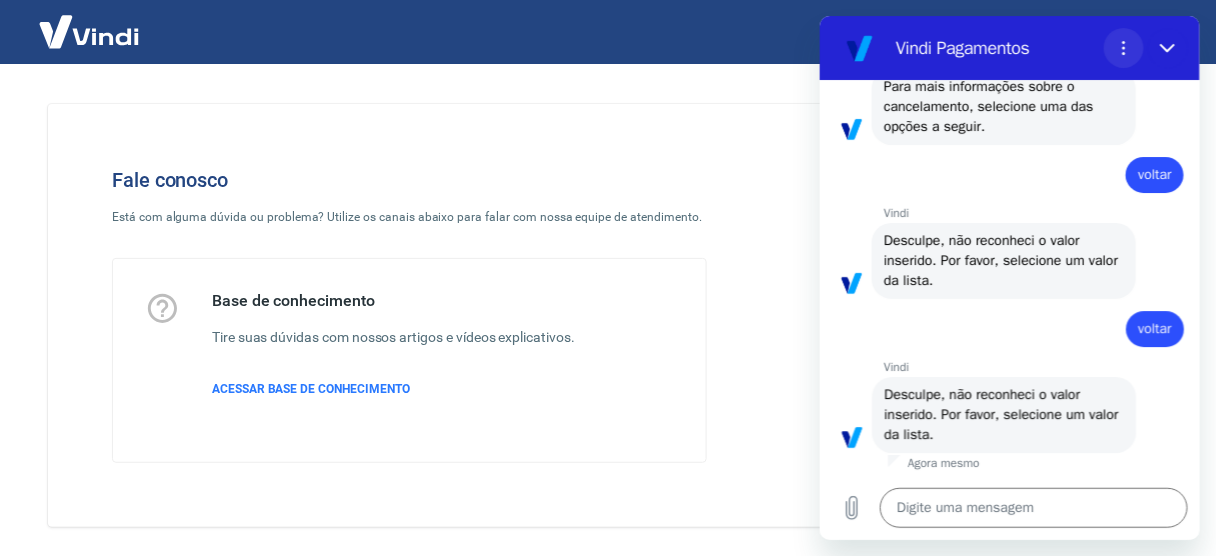 click at bounding box center [1123, 47] 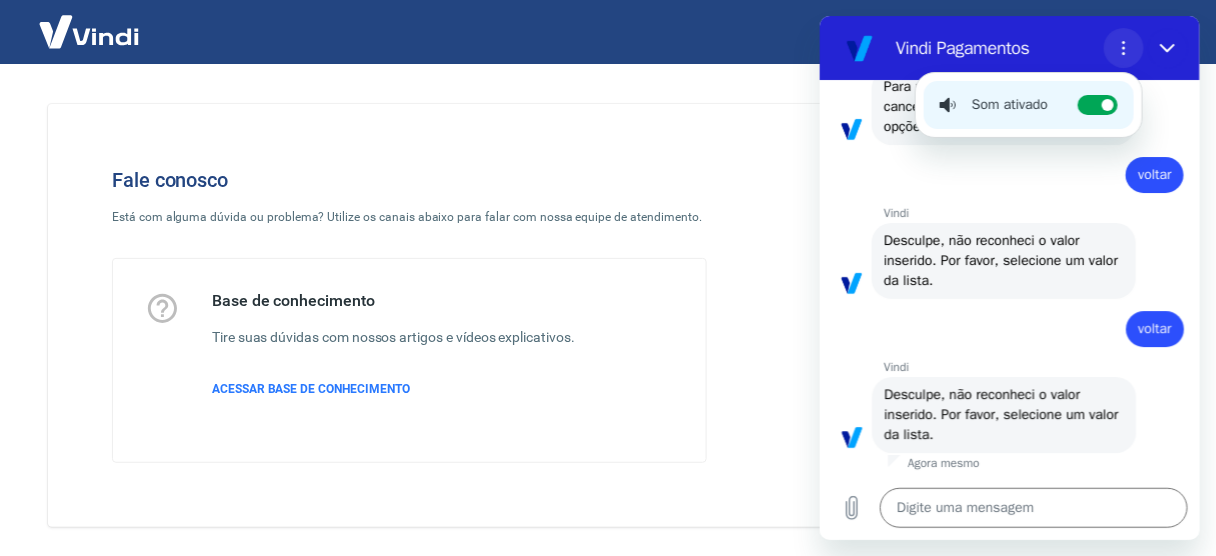 click at bounding box center (1123, 47) 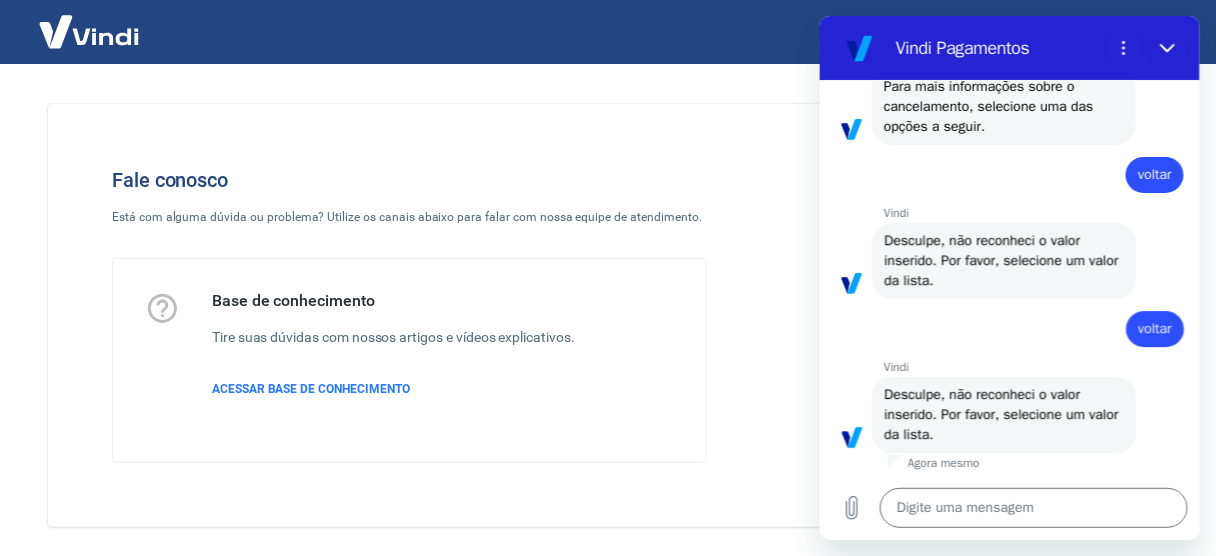 drag, startPoint x: 969, startPoint y: 541, endPoint x: 156, endPoint y: 522, distance: 813.222 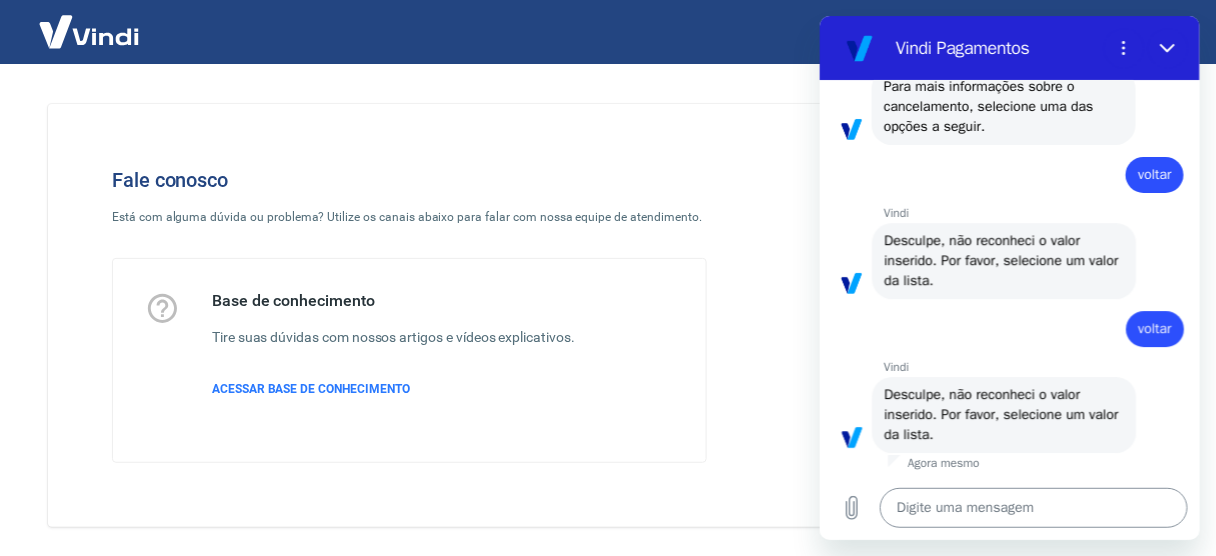 click at bounding box center [1033, 507] 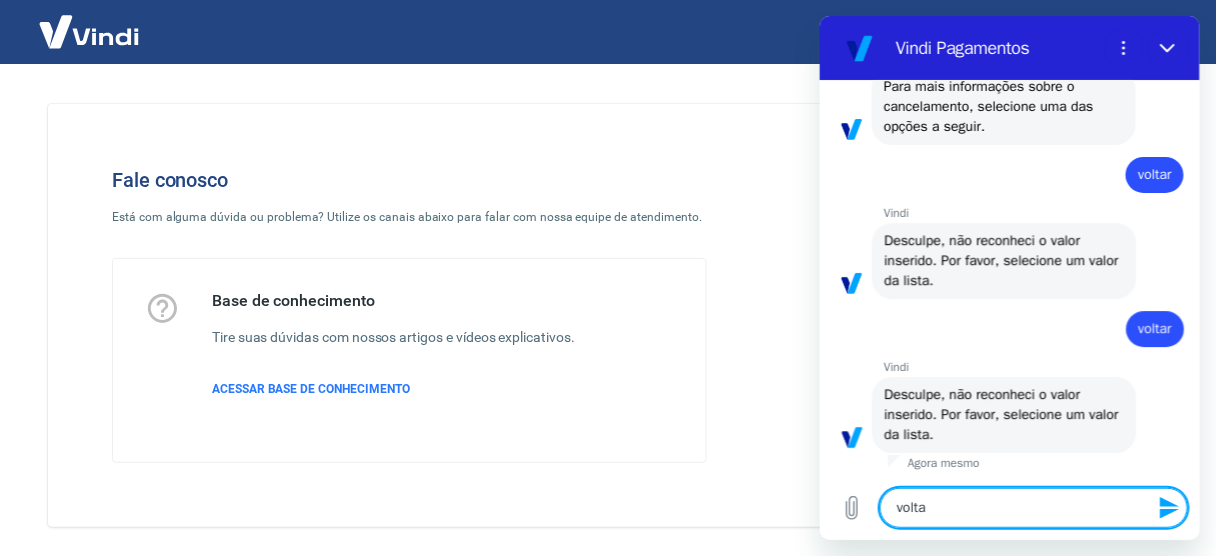 type on "voltar" 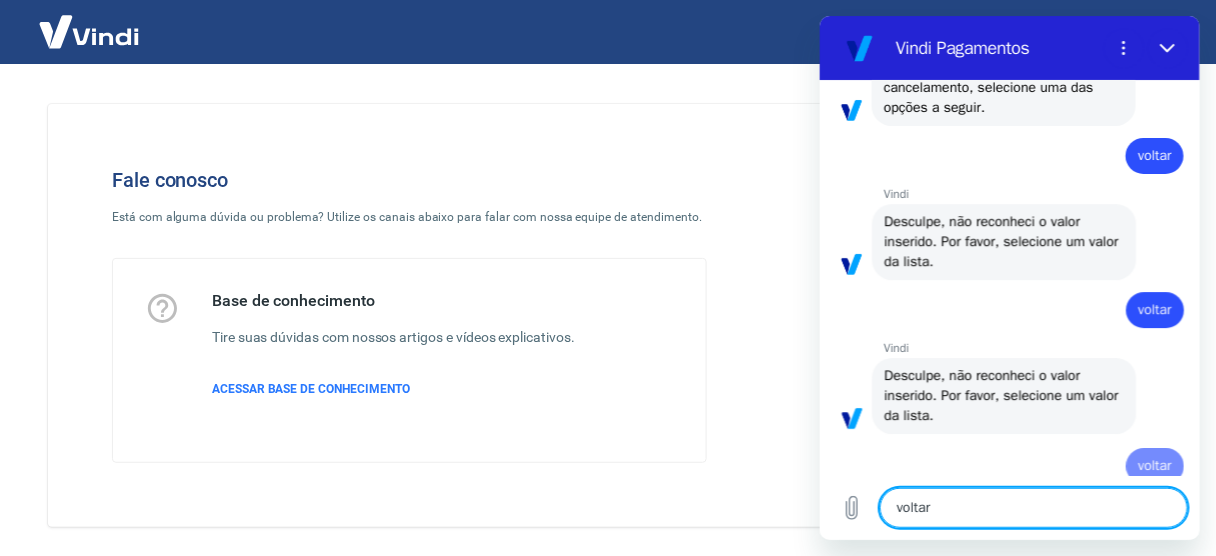 type 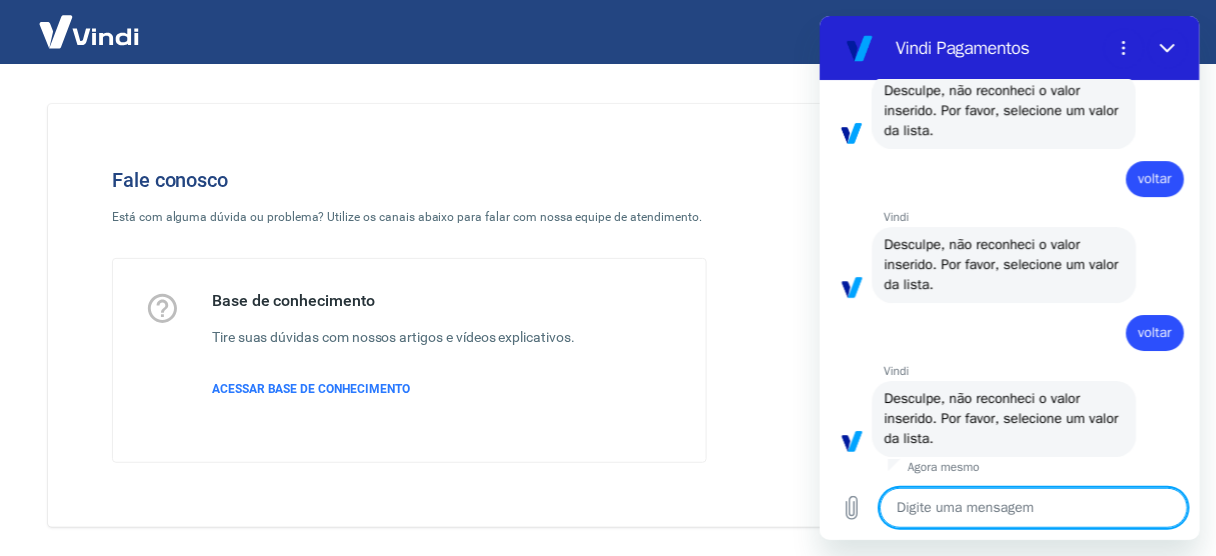 scroll, scrollTop: 1619, scrollLeft: 0, axis: vertical 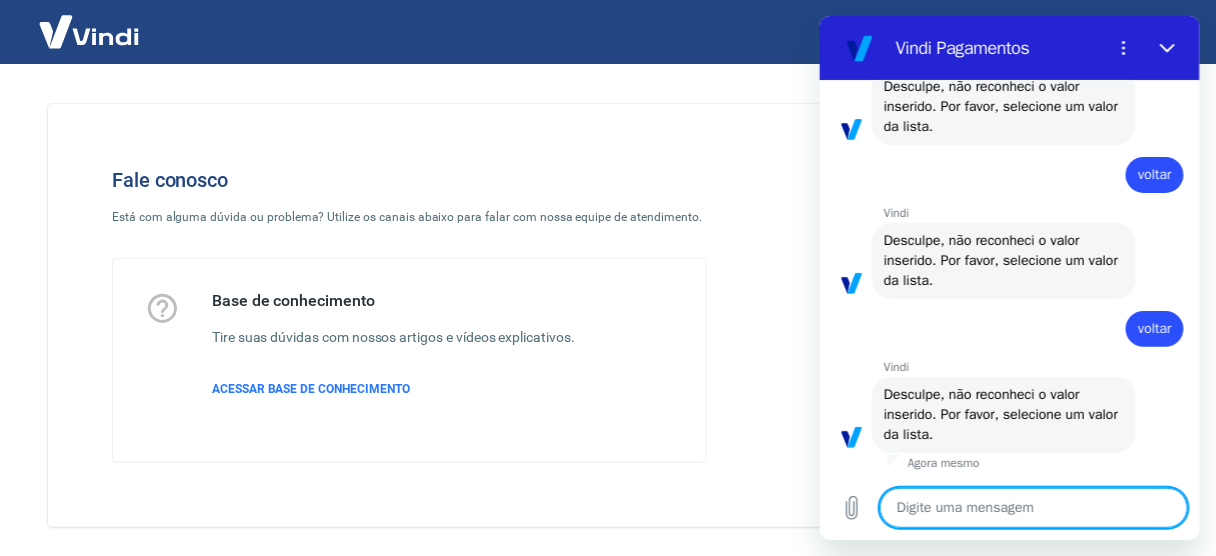 click at bounding box center [1033, 507] 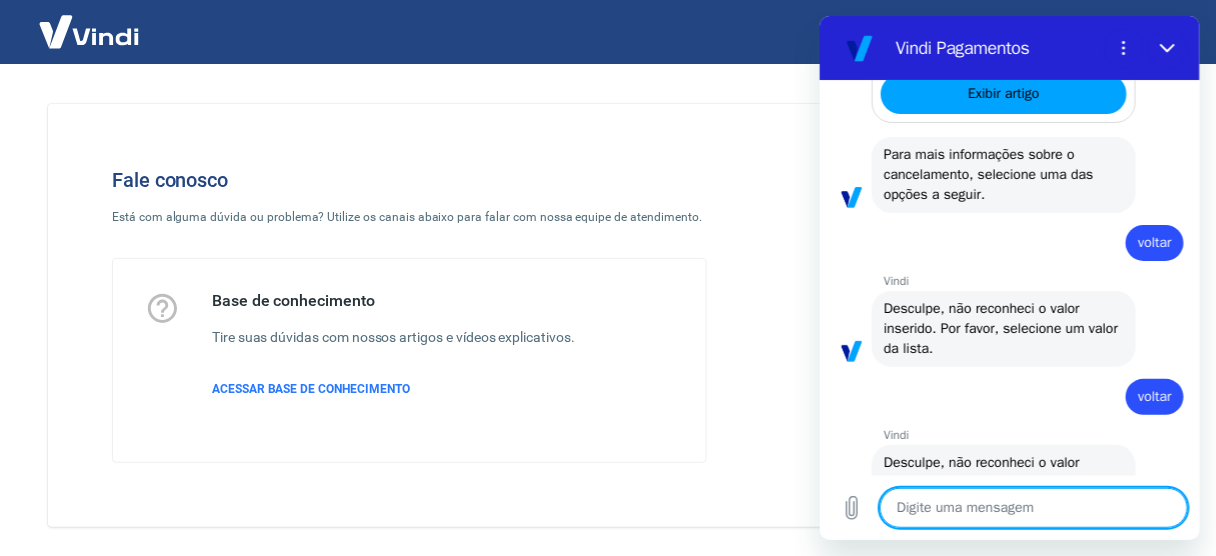 scroll, scrollTop: 1619, scrollLeft: 0, axis: vertical 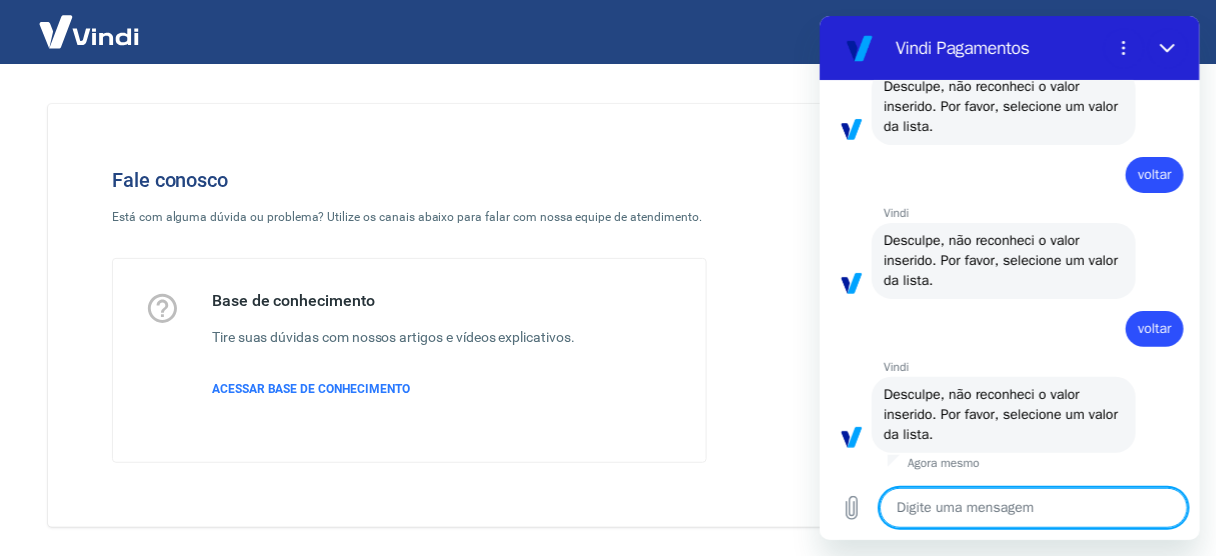 click at bounding box center (1033, 507) 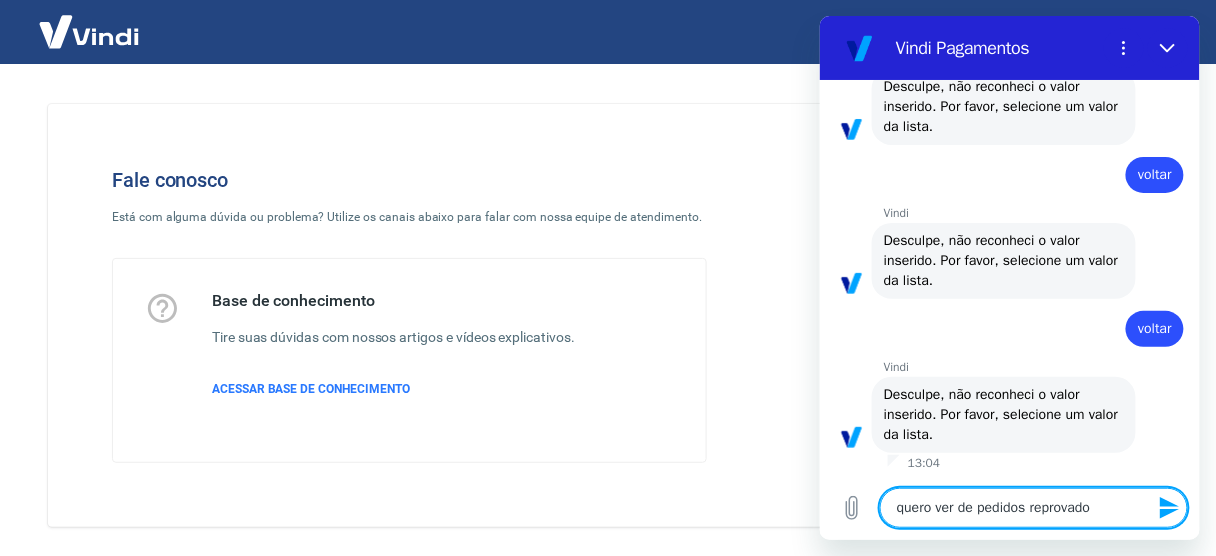 type on "quero ver de pedidos reprovados" 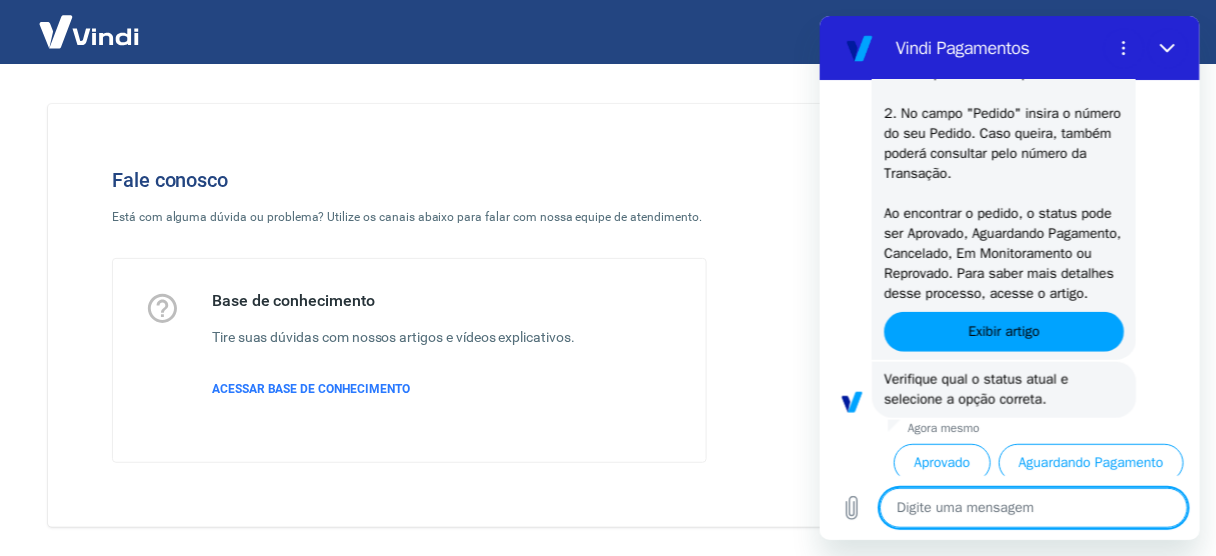 scroll, scrollTop: 2375, scrollLeft: 0, axis: vertical 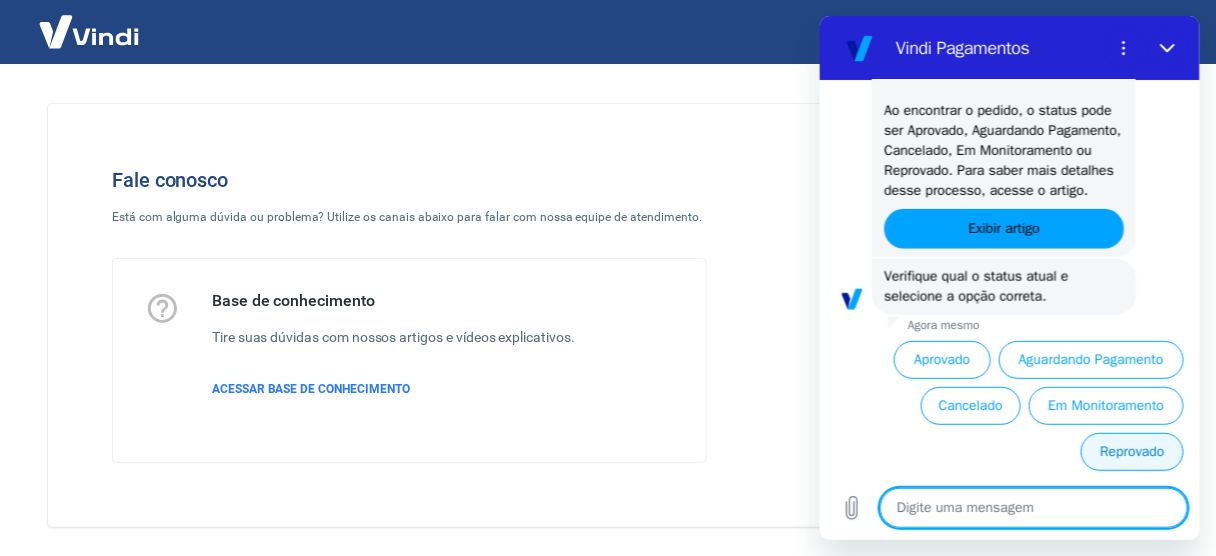 click on "Reprovado" at bounding box center [1131, 451] 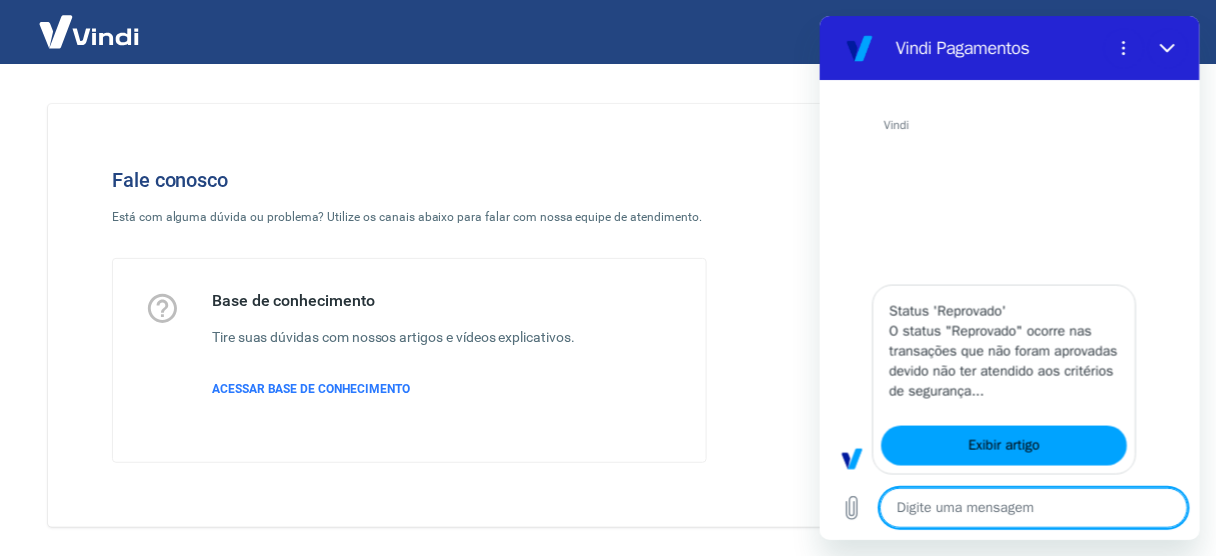 scroll, scrollTop: 2633, scrollLeft: 0, axis: vertical 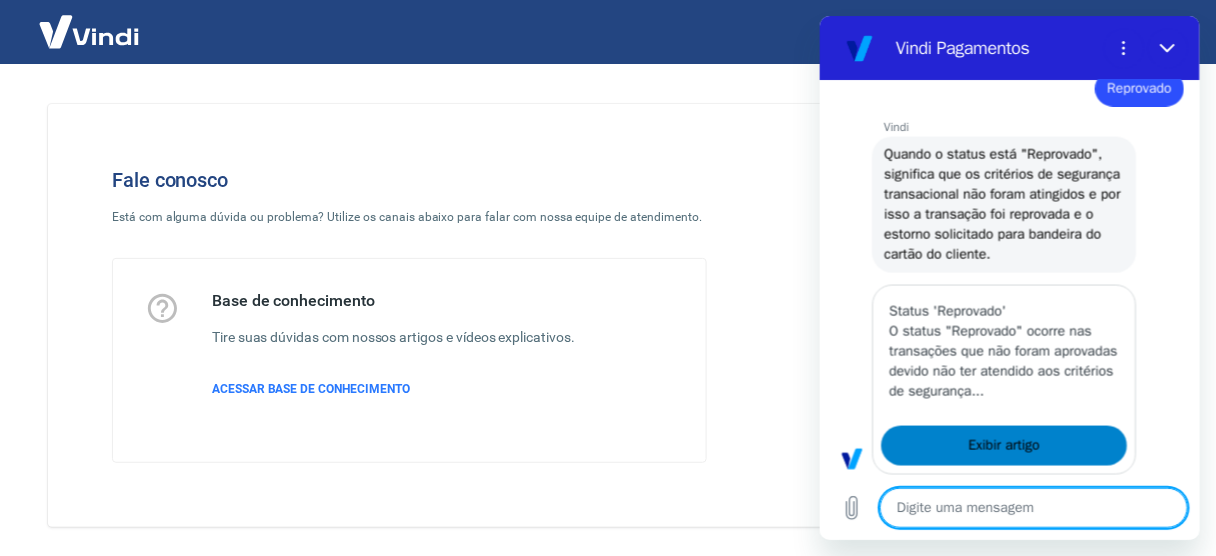 click on "Exibir artigo" at bounding box center (1003, 445) 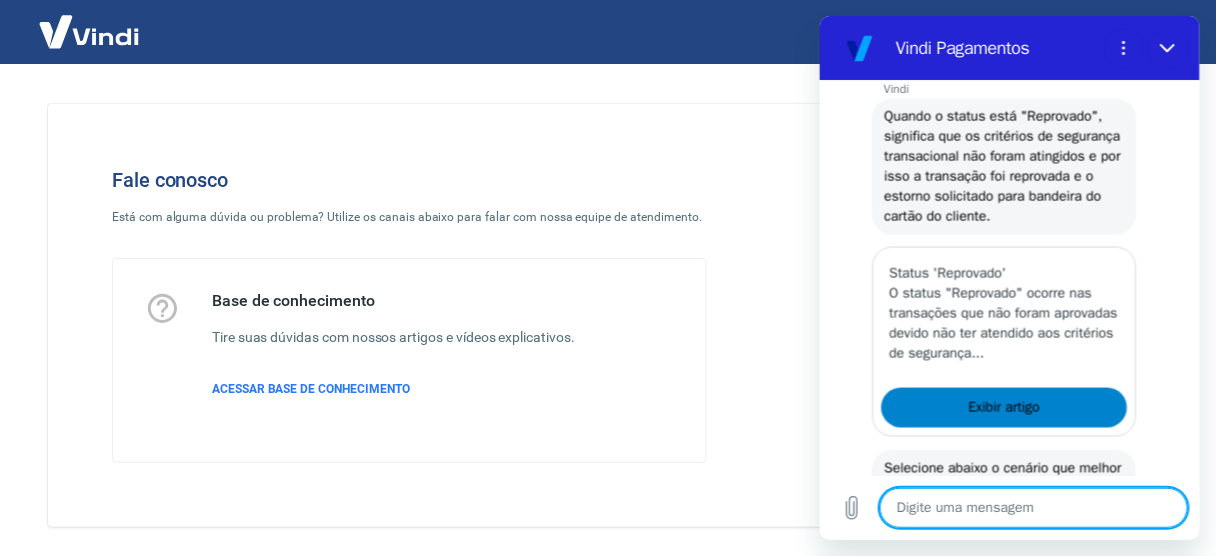 scroll, scrollTop: 2881, scrollLeft: 0, axis: vertical 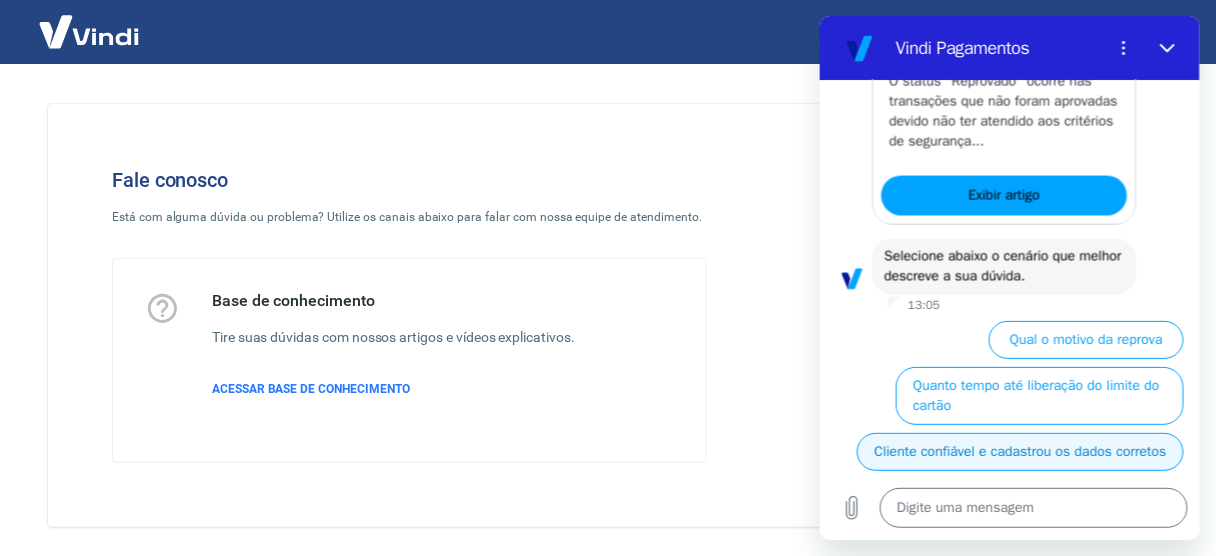 click on "Cliente confiável e cadastrou os dados corretos" at bounding box center (1019, 451) 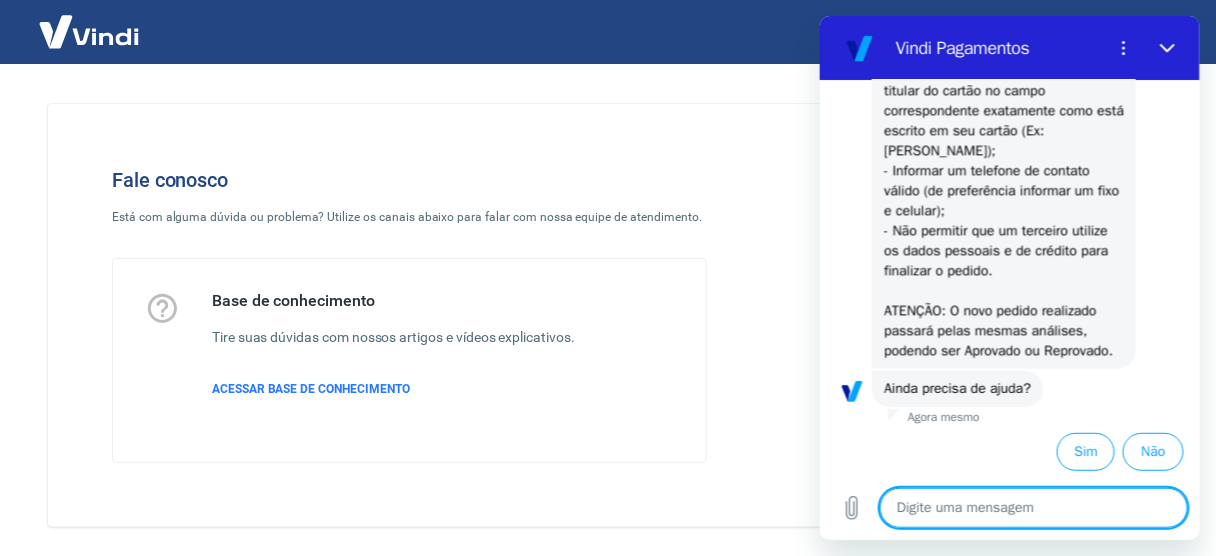 scroll, scrollTop: 3802, scrollLeft: 0, axis: vertical 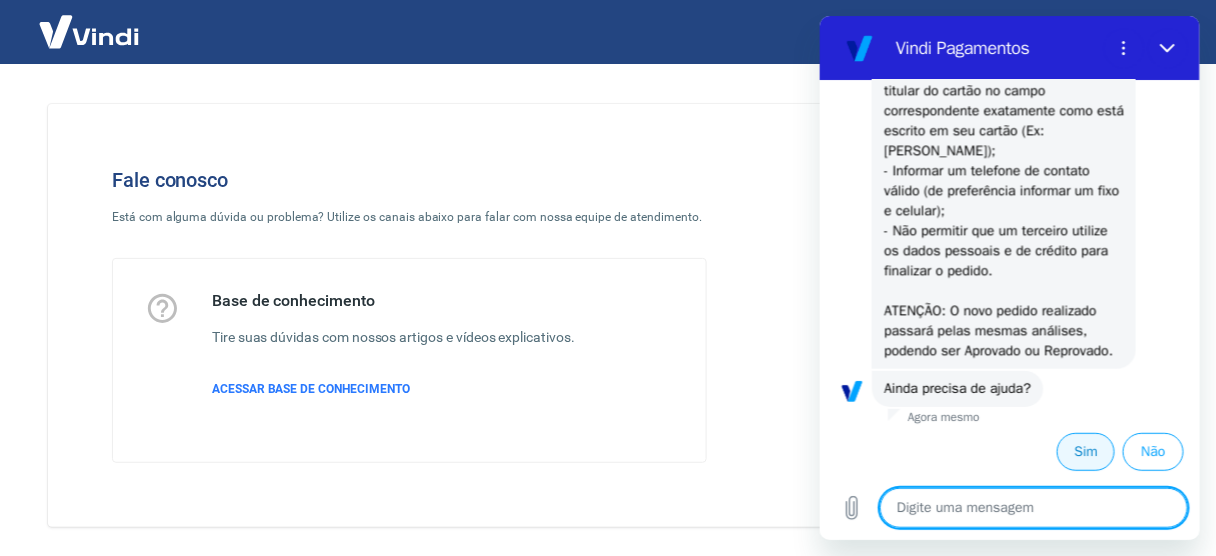 click on "Sim" at bounding box center [1085, 451] 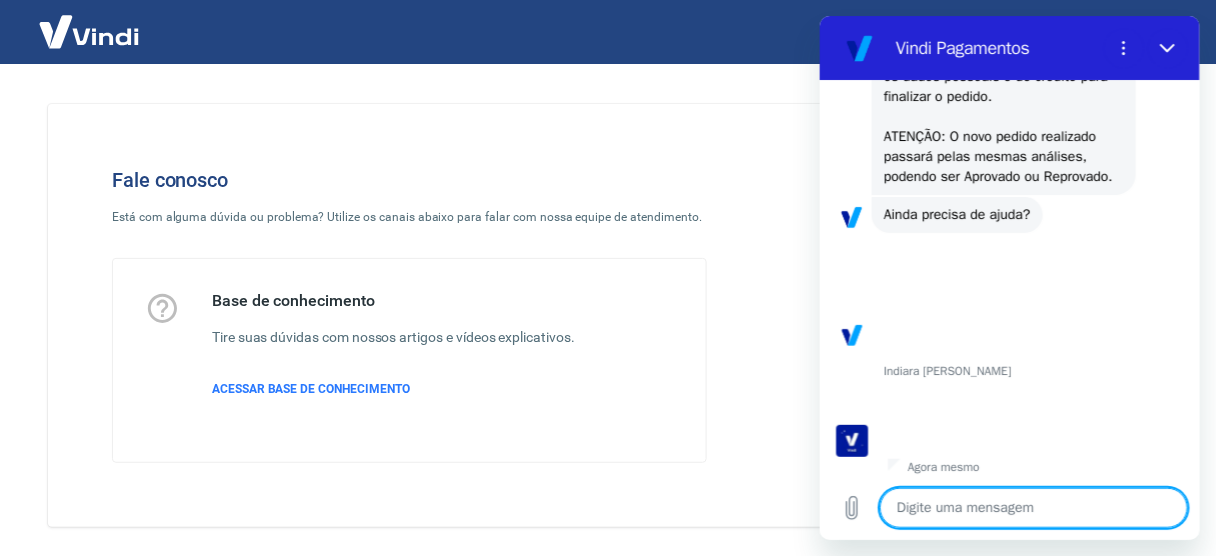 scroll, scrollTop: 4001, scrollLeft: 0, axis: vertical 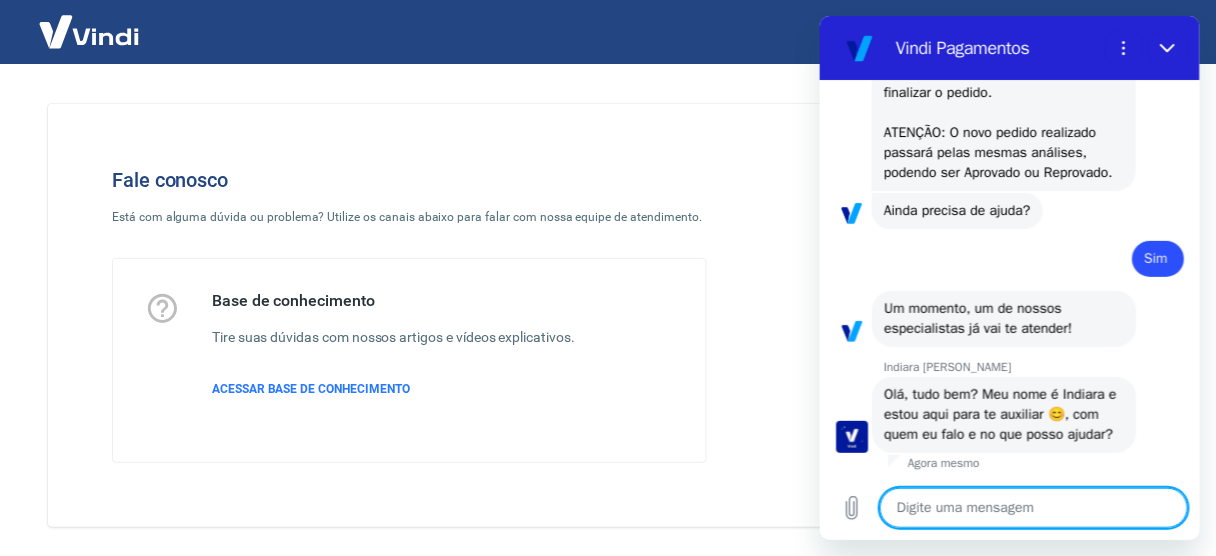 click at bounding box center [1033, 507] 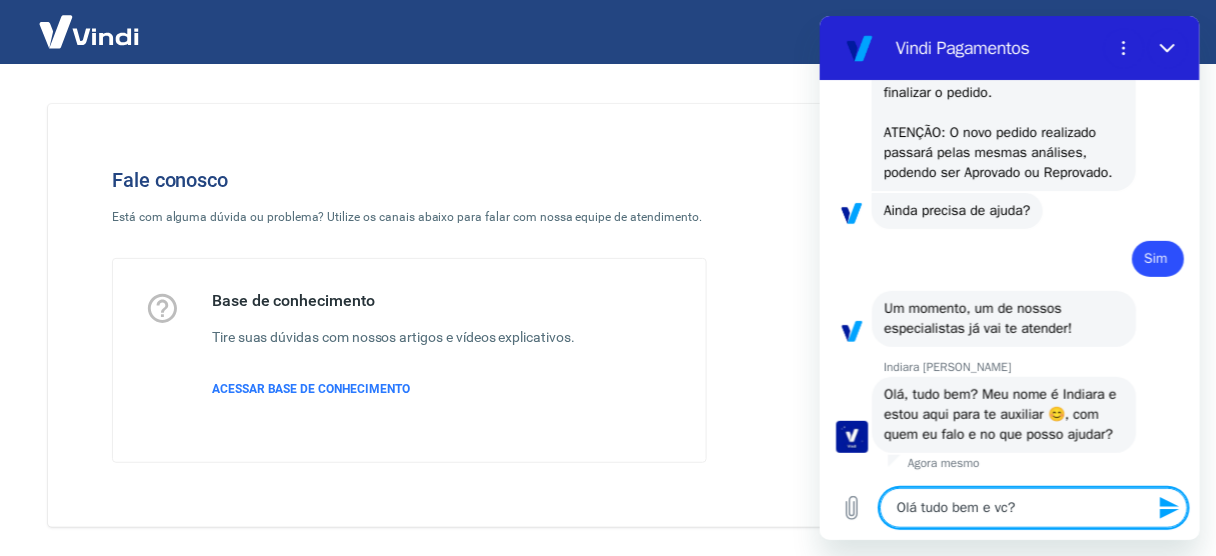 type on "Olá tudo bem e vc?" 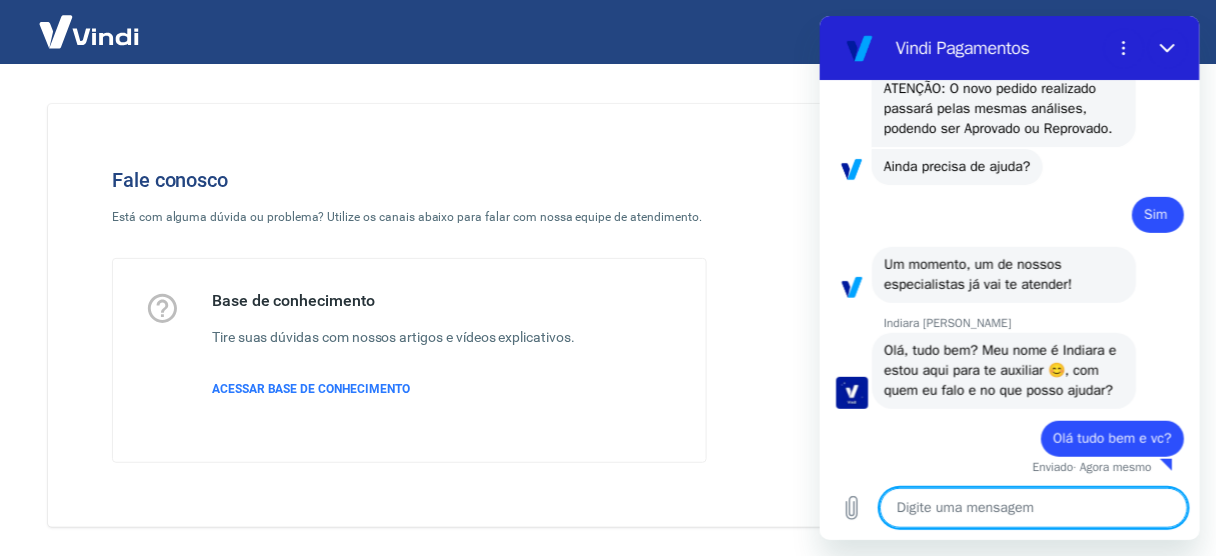 scroll, scrollTop: 4049, scrollLeft: 0, axis: vertical 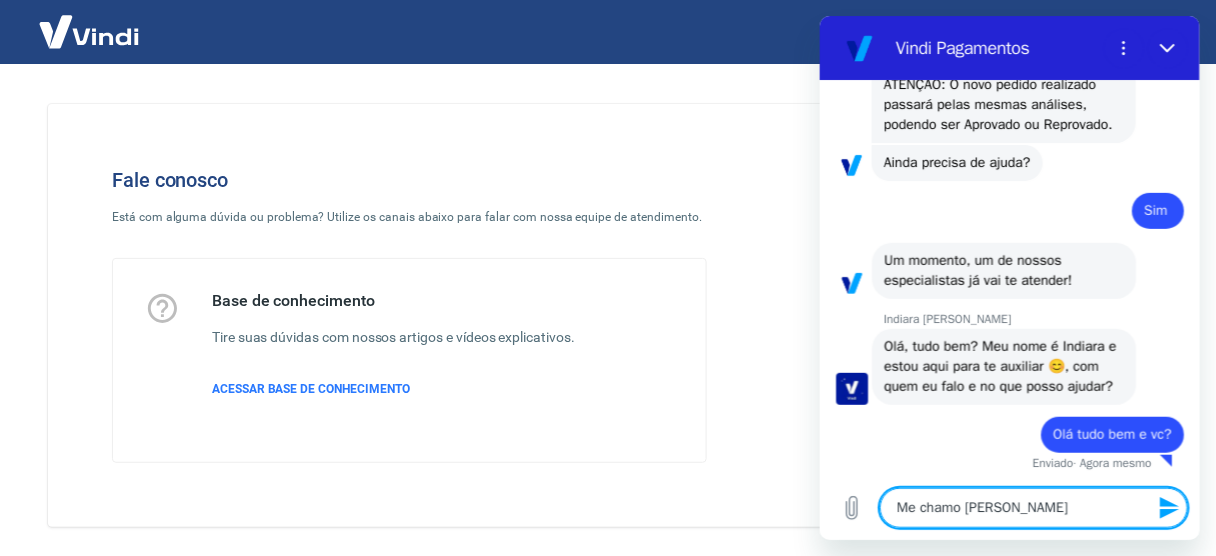 type on "Me chamo Julia!" 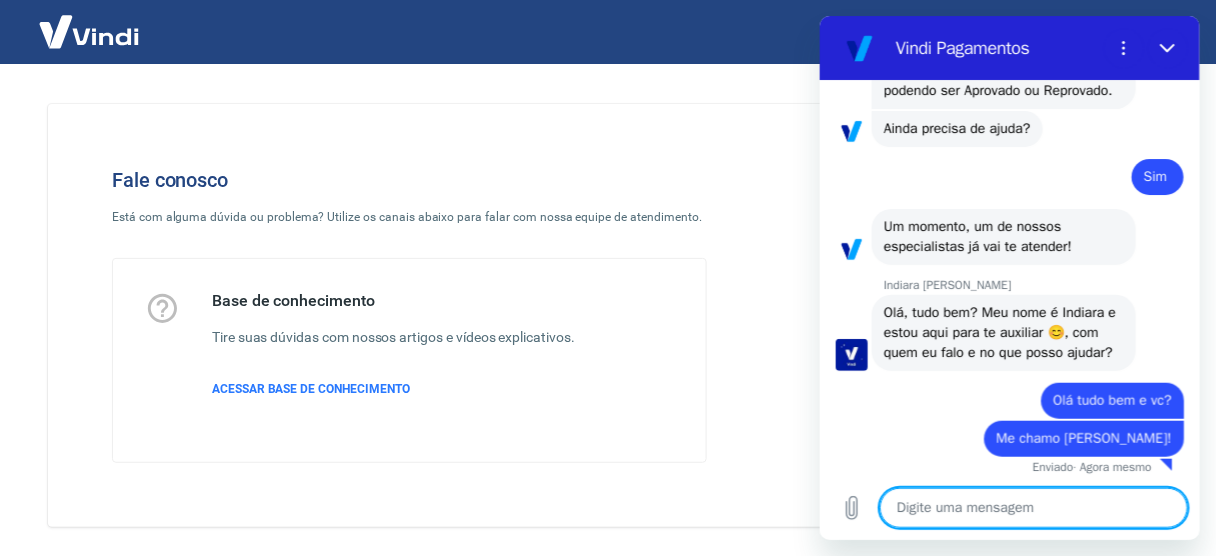 scroll, scrollTop: 4087, scrollLeft: 0, axis: vertical 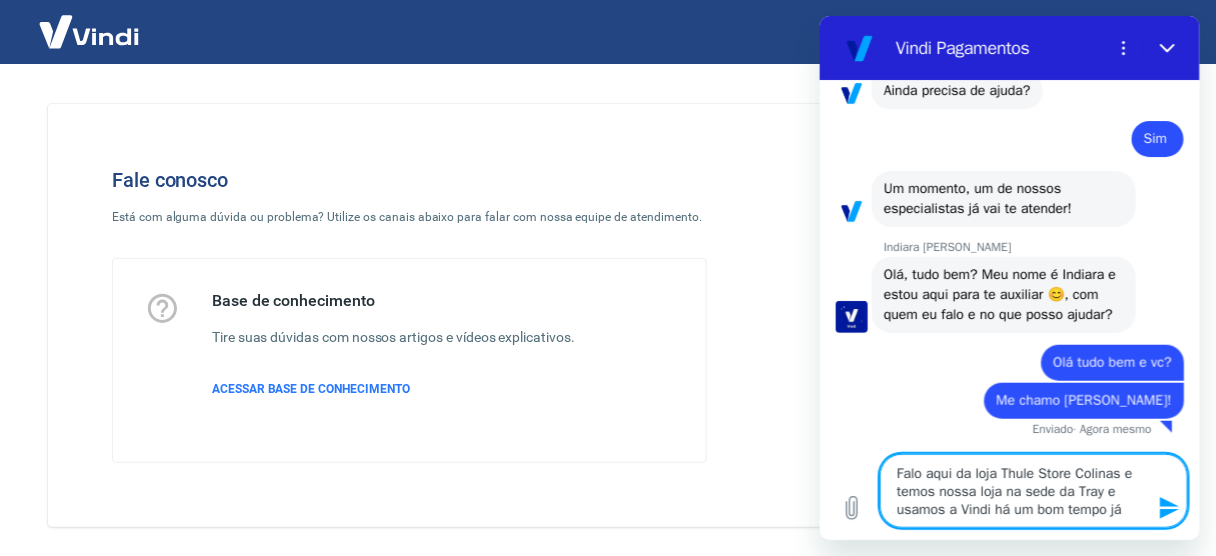 type on "Falo aqui da loja Thule Store Colinas e temos nossa loja na sede da Tray e usamos a Vindi há um bom tempo já!" 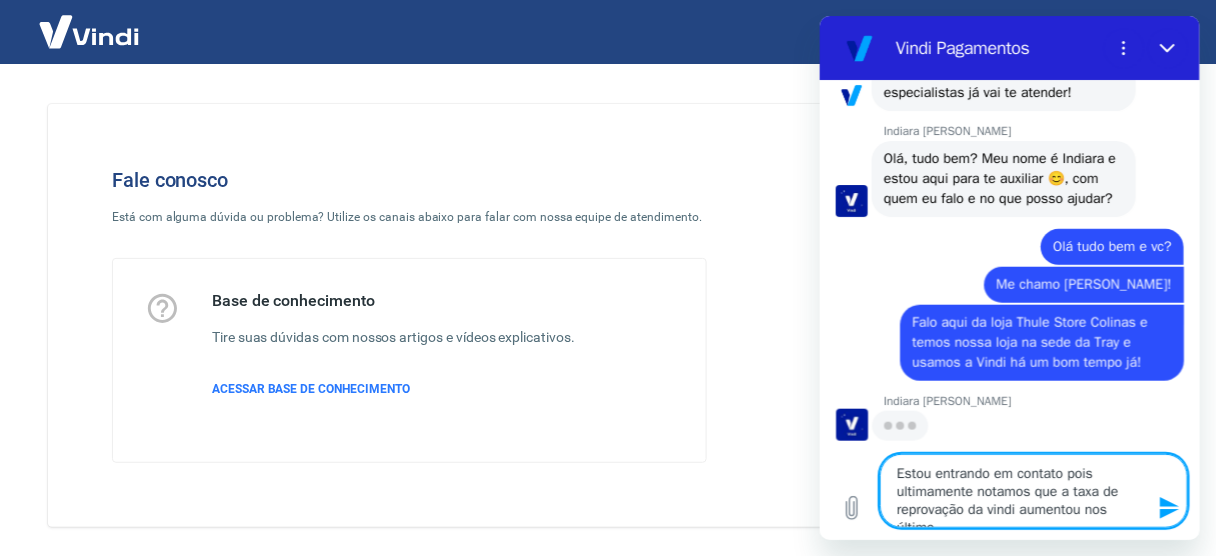 scroll, scrollTop: 4239, scrollLeft: 0, axis: vertical 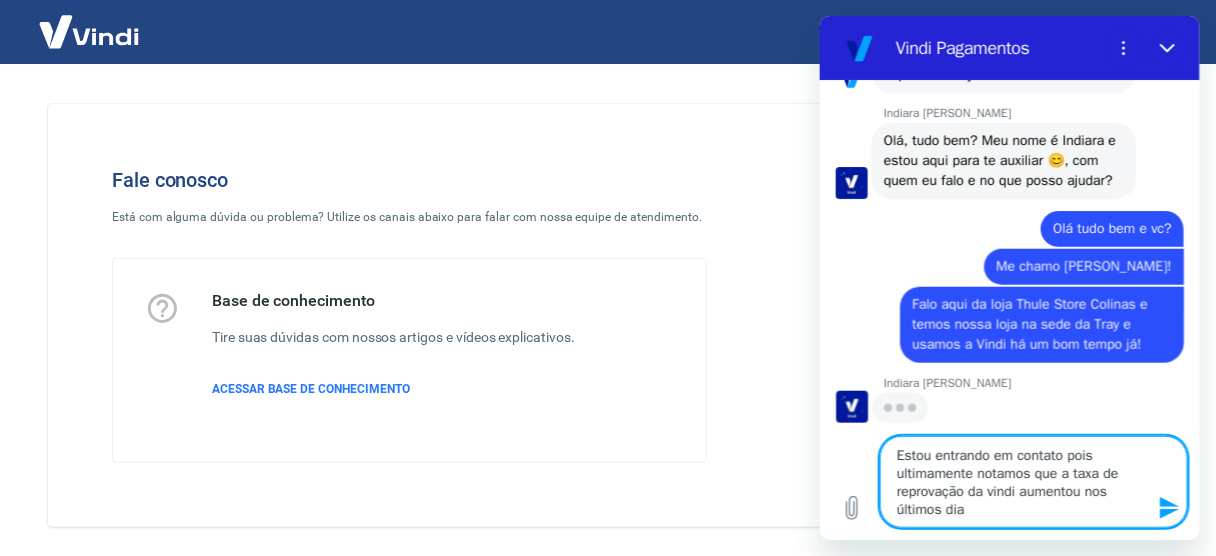 type on "Estou entrando em contato pois ultimamente notamos que a taxa de reprovação da vindi aumentou nos últimos dias" 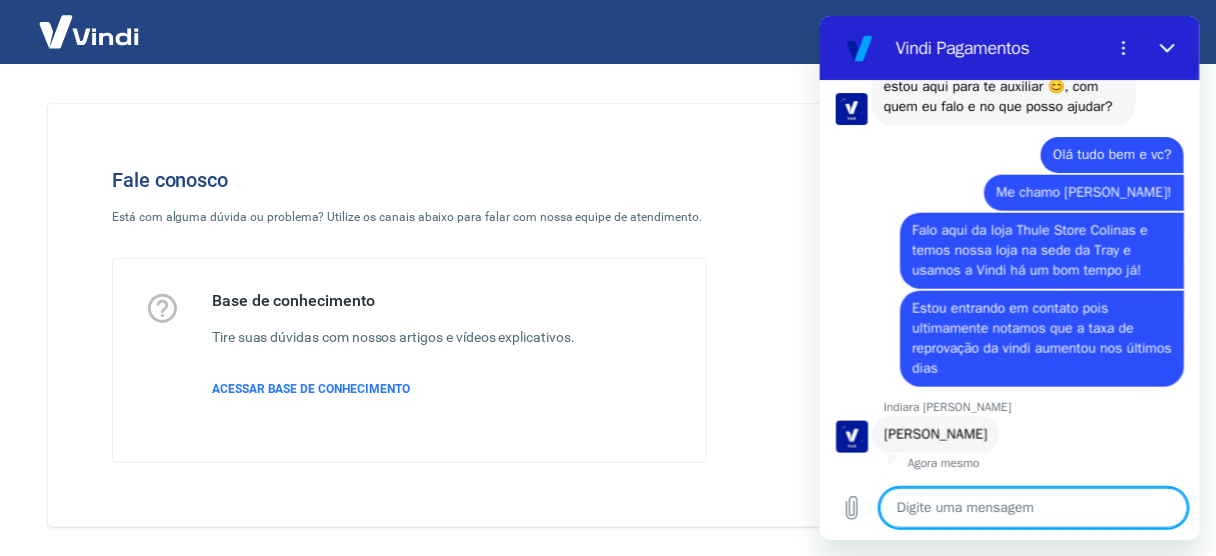 scroll, scrollTop: 4329, scrollLeft: 0, axis: vertical 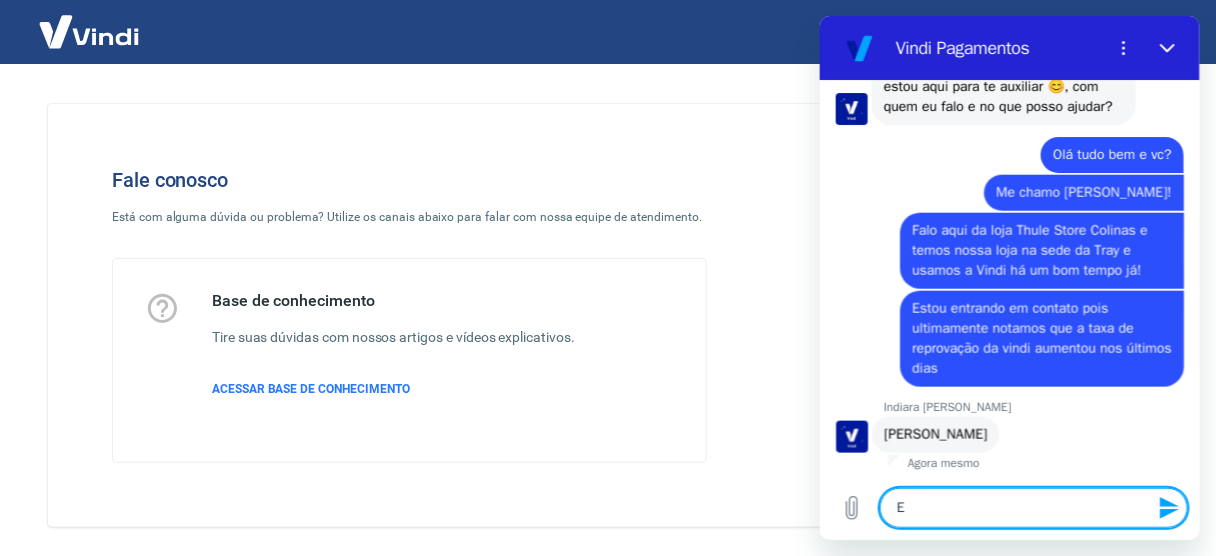 type on "E" 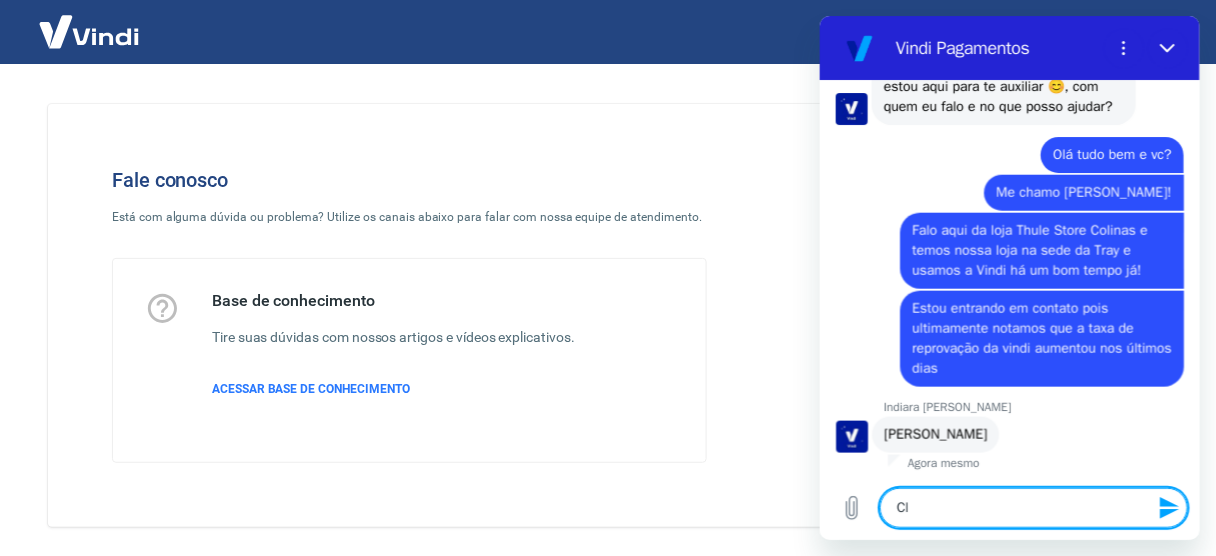 type on "C" 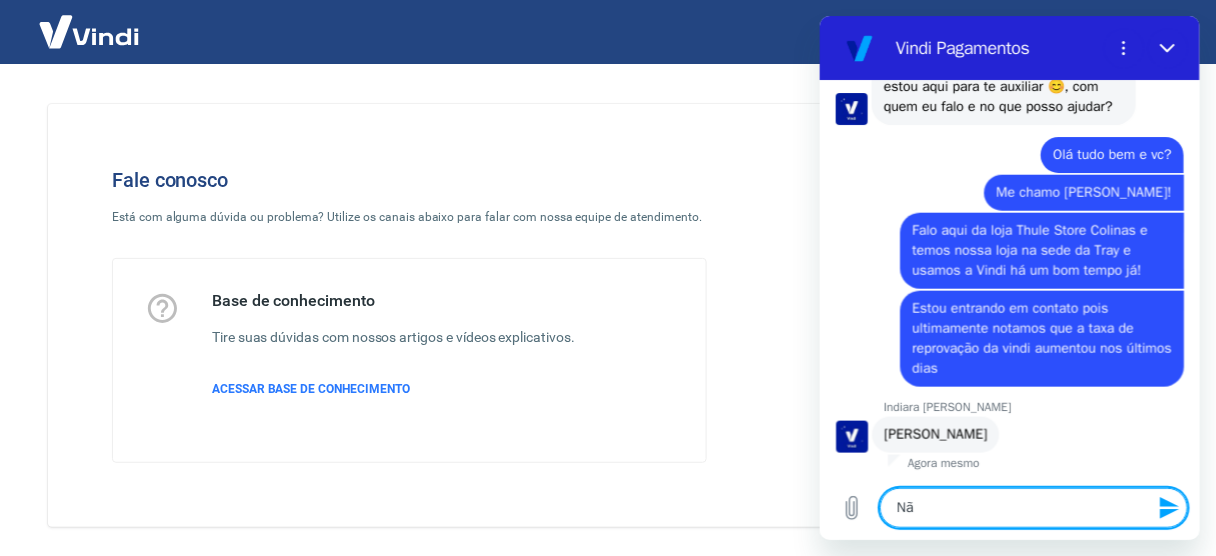 type on "N" 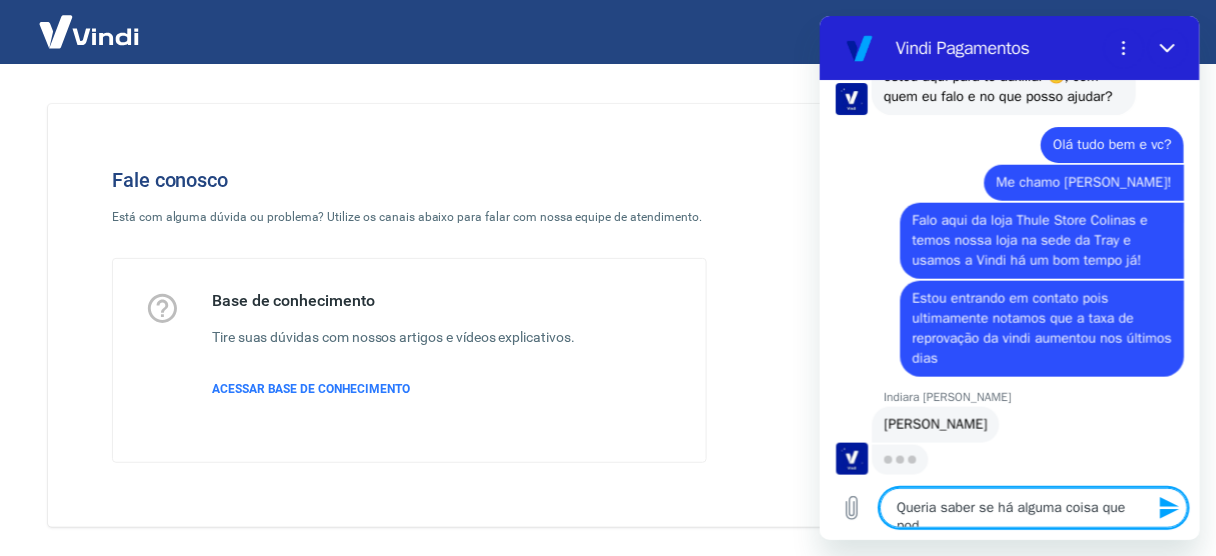 scroll, scrollTop: 4341, scrollLeft: 0, axis: vertical 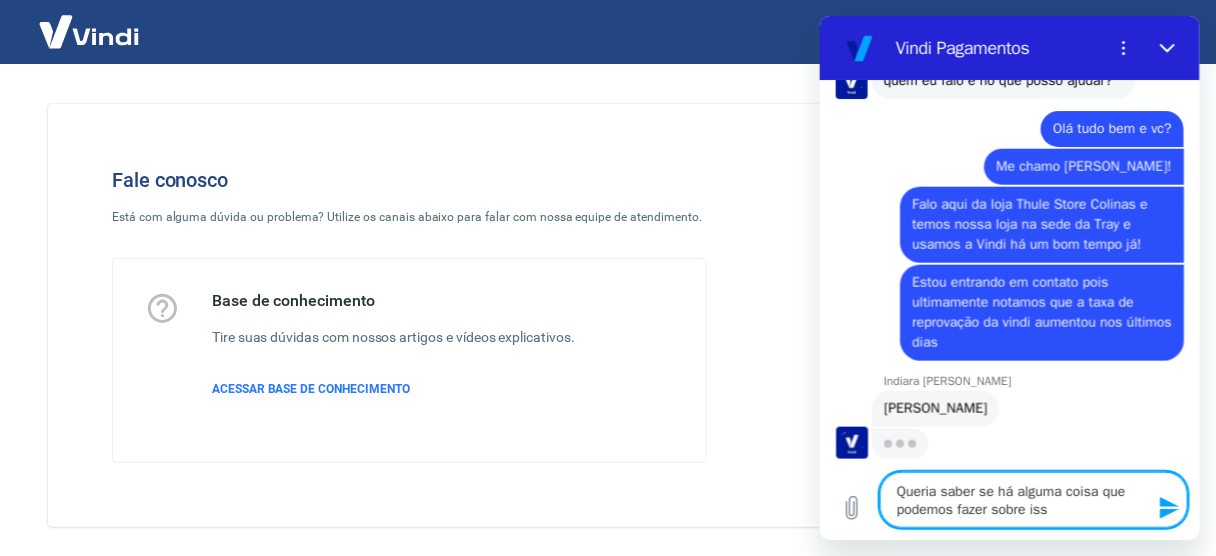 type on "Queria saber se há alguma coisa que podemos fazer sobre isso" 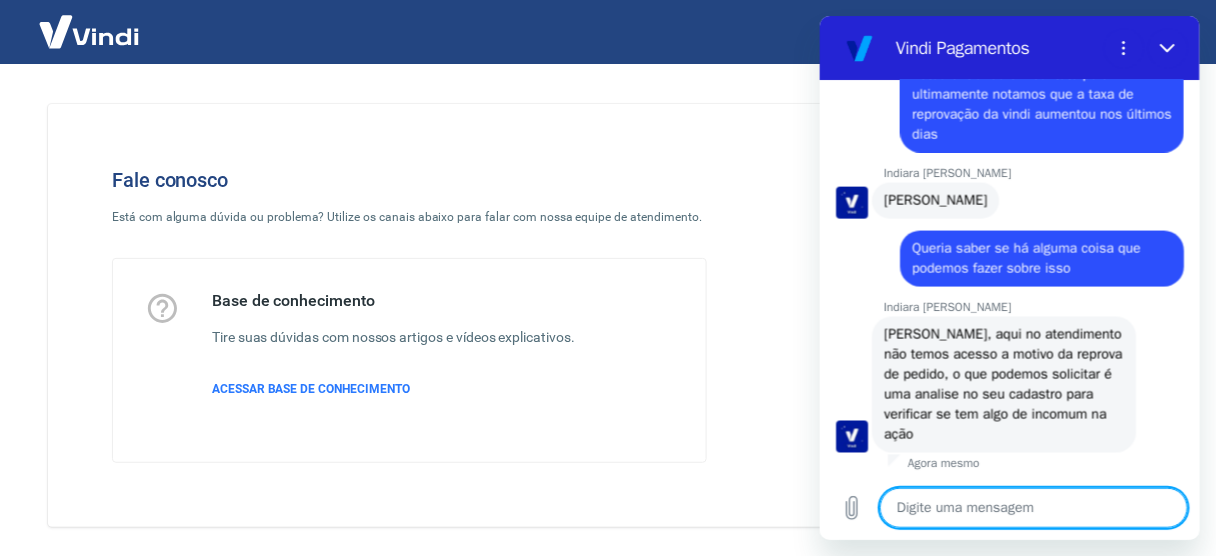 scroll, scrollTop: 4563, scrollLeft: 0, axis: vertical 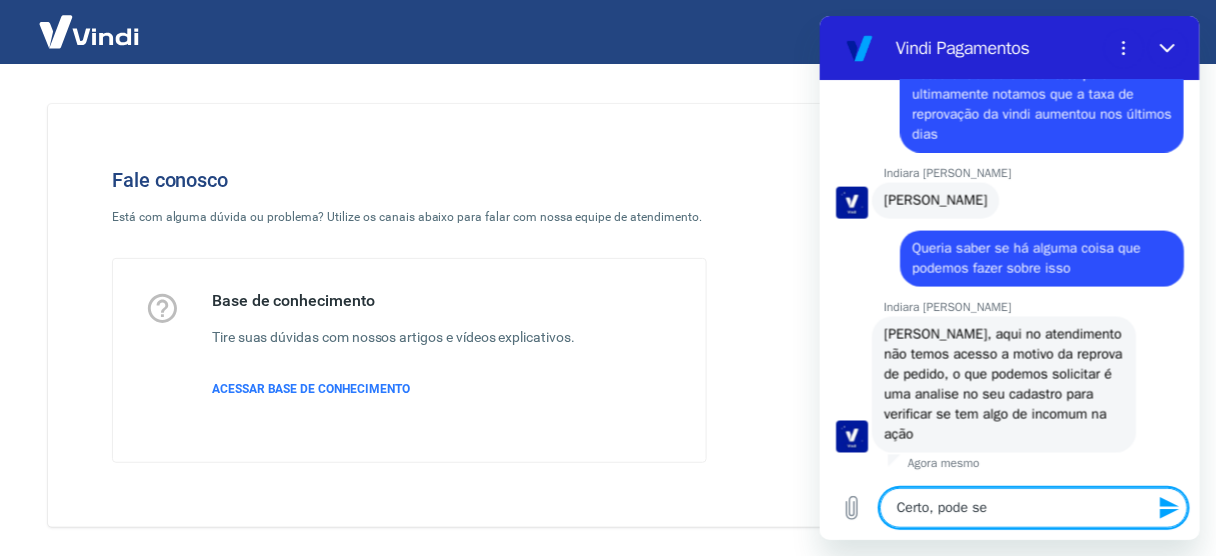 type on "Certo, pode ser" 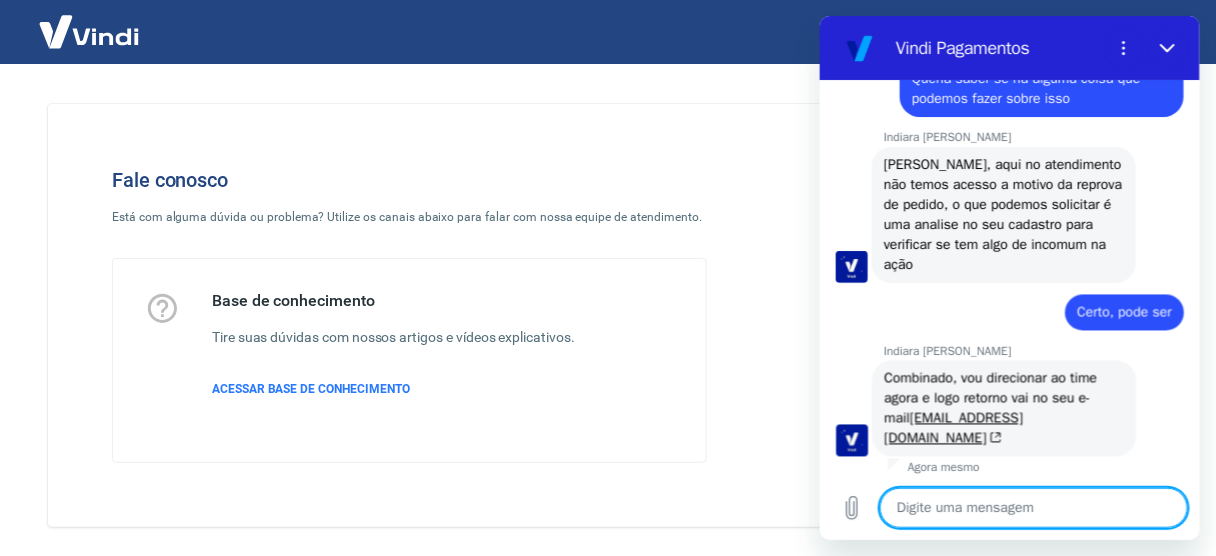 scroll, scrollTop: 4737, scrollLeft: 0, axis: vertical 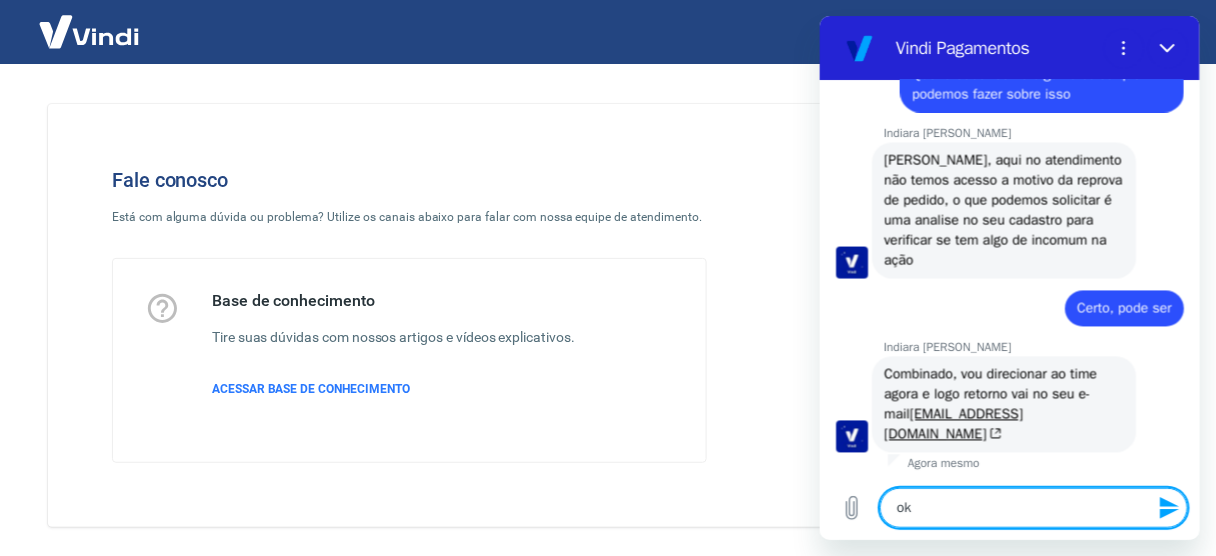 type on "ok!" 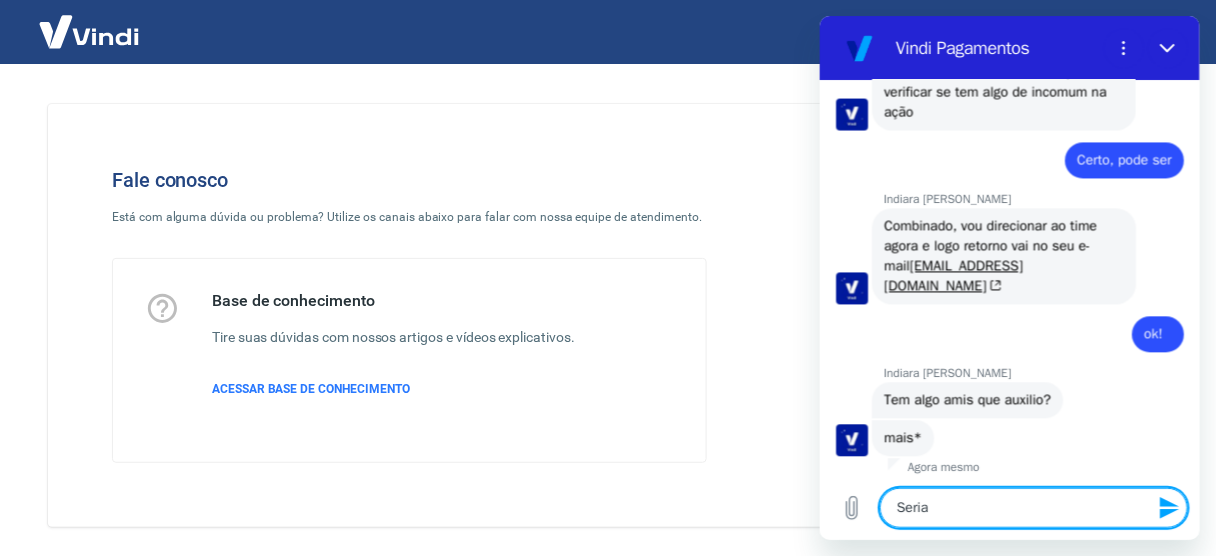 scroll, scrollTop: 4889, scrollLeft: 0, axis: vertical 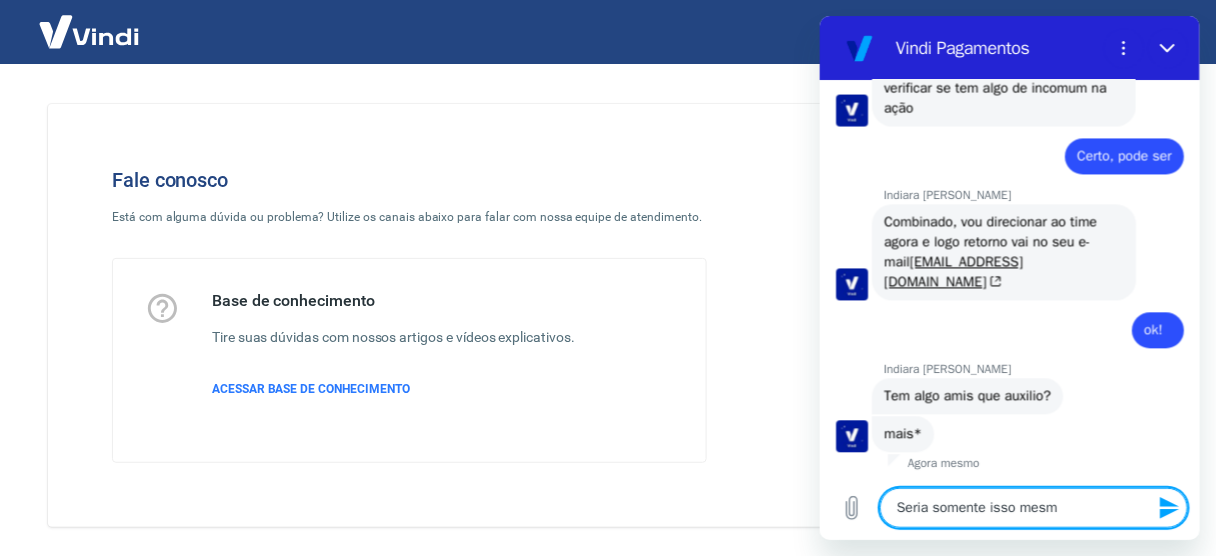 type on "Seria somente isso mesmo" 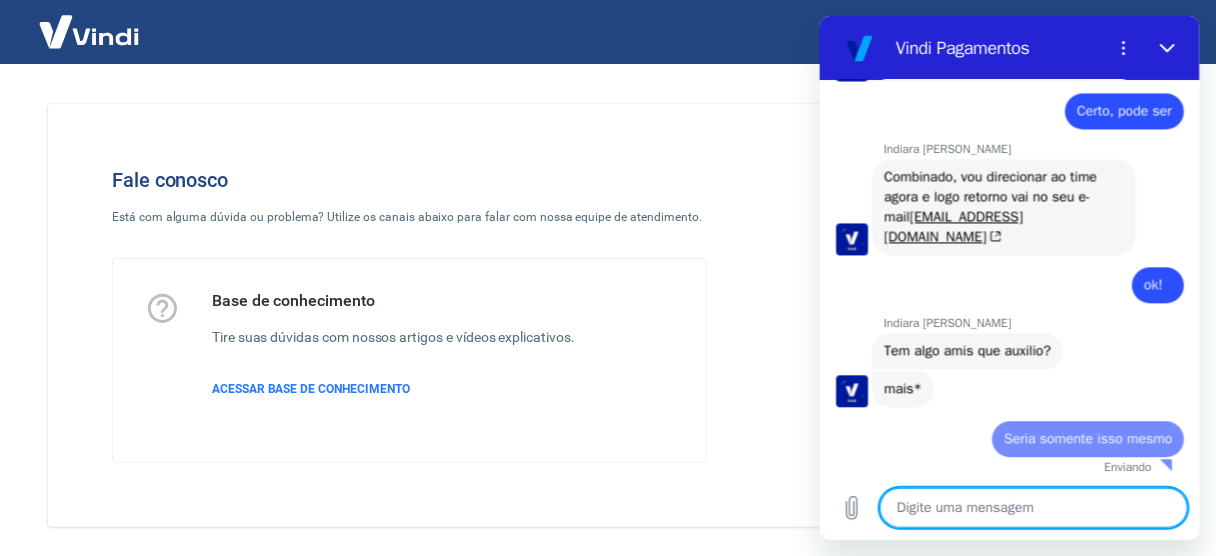 type on "m" 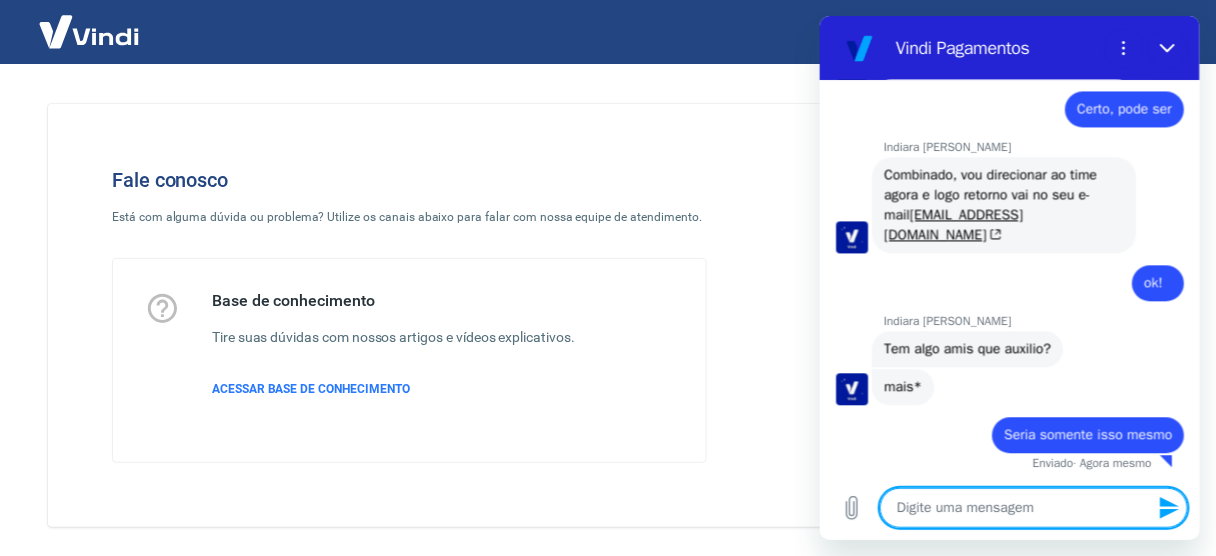 scroll, scrollTop: 4937, scrollLeft: 0, axis: vertical 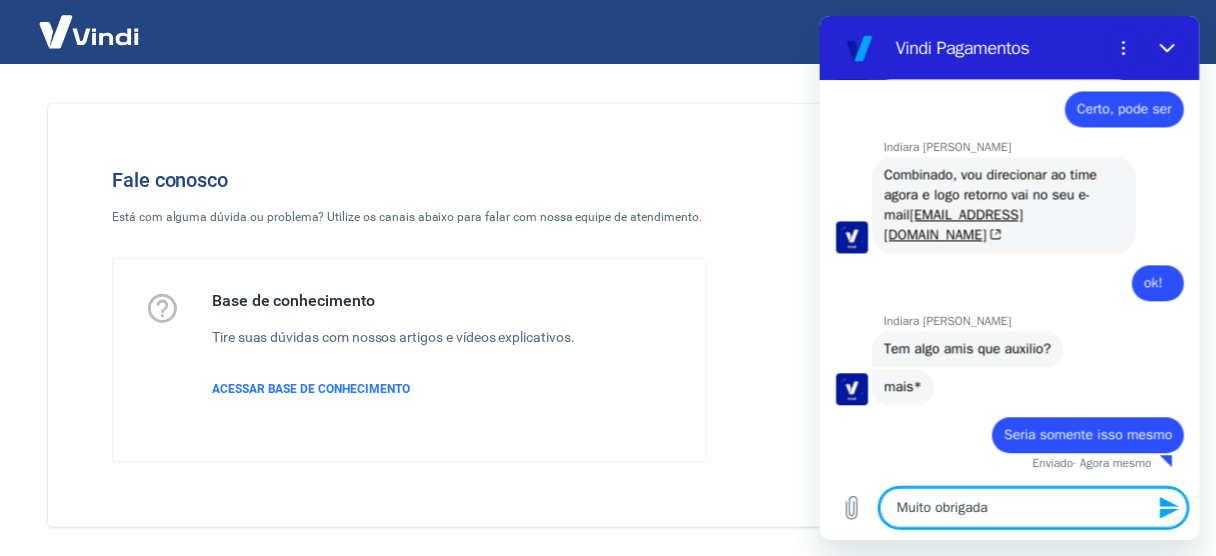 type on "Muito obrigada!" 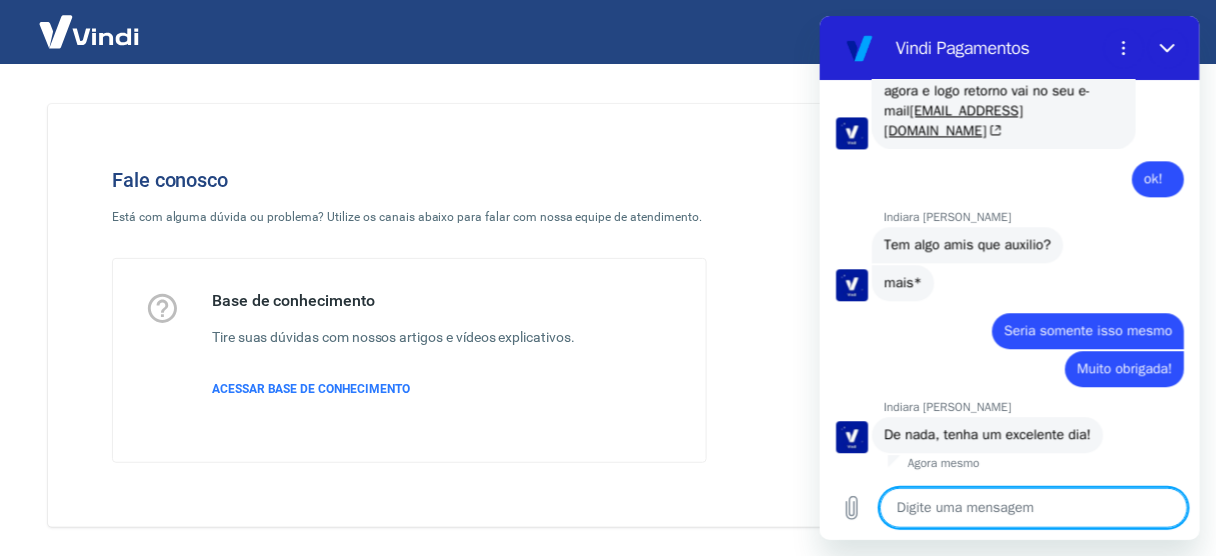 scroll, scrollTop: 5041, scrollLeft: 0, axis: vertical 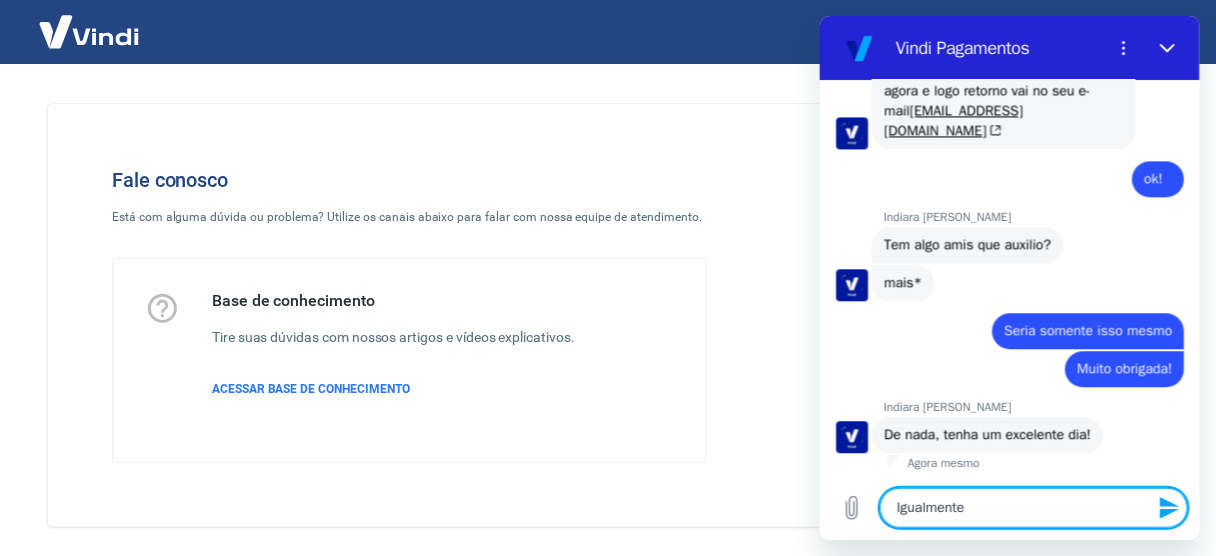 type on "Igualmente!" 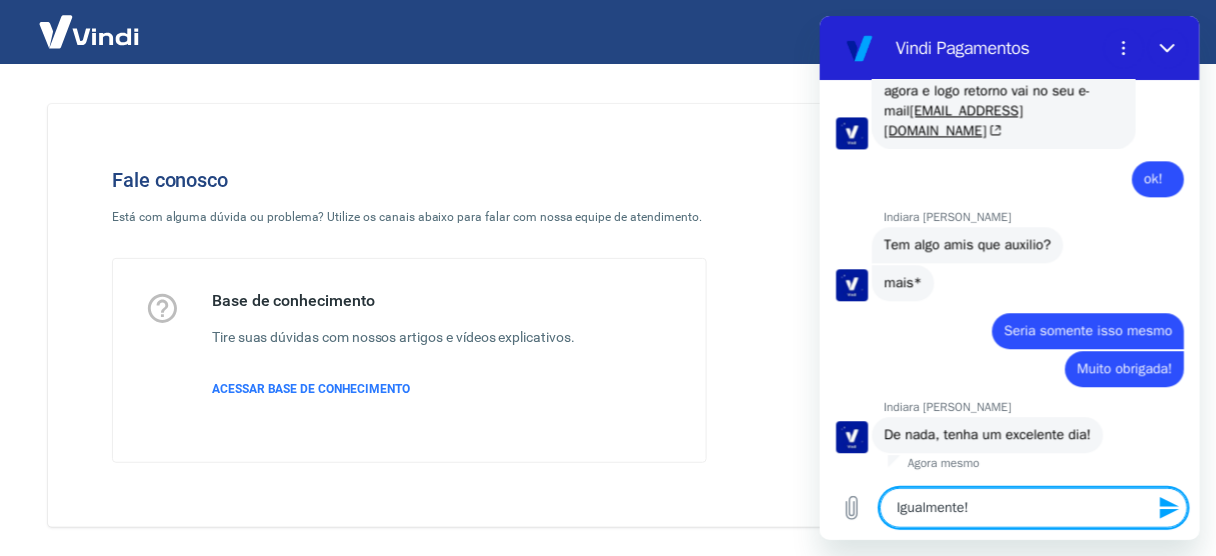 type 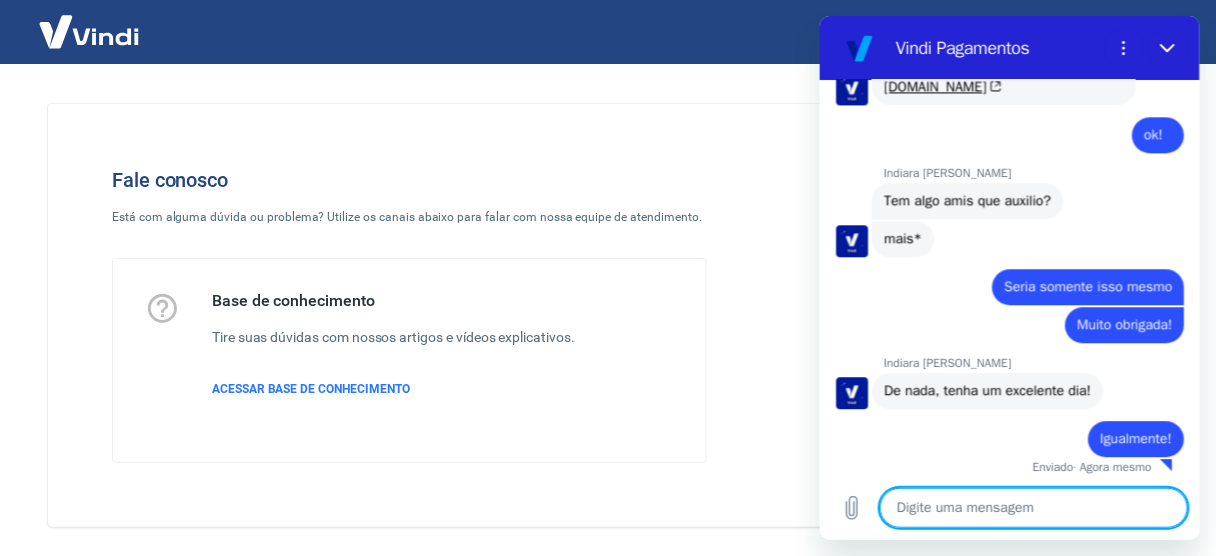 scroll, scrollTop: 5089, scrollLeft: 0, axis: vertical 